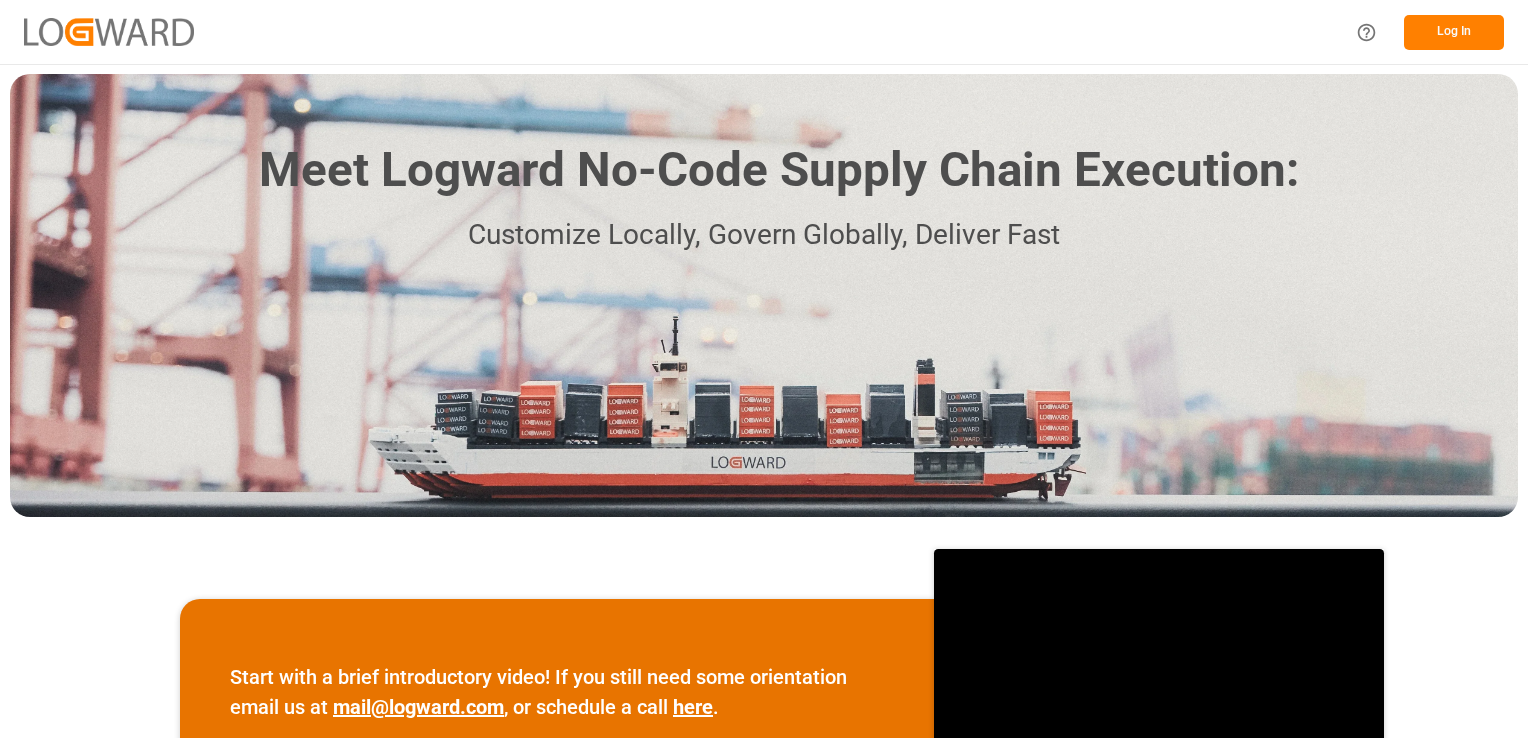 scroll, scrollTop: 0, scrollLeft: 0, axis: both 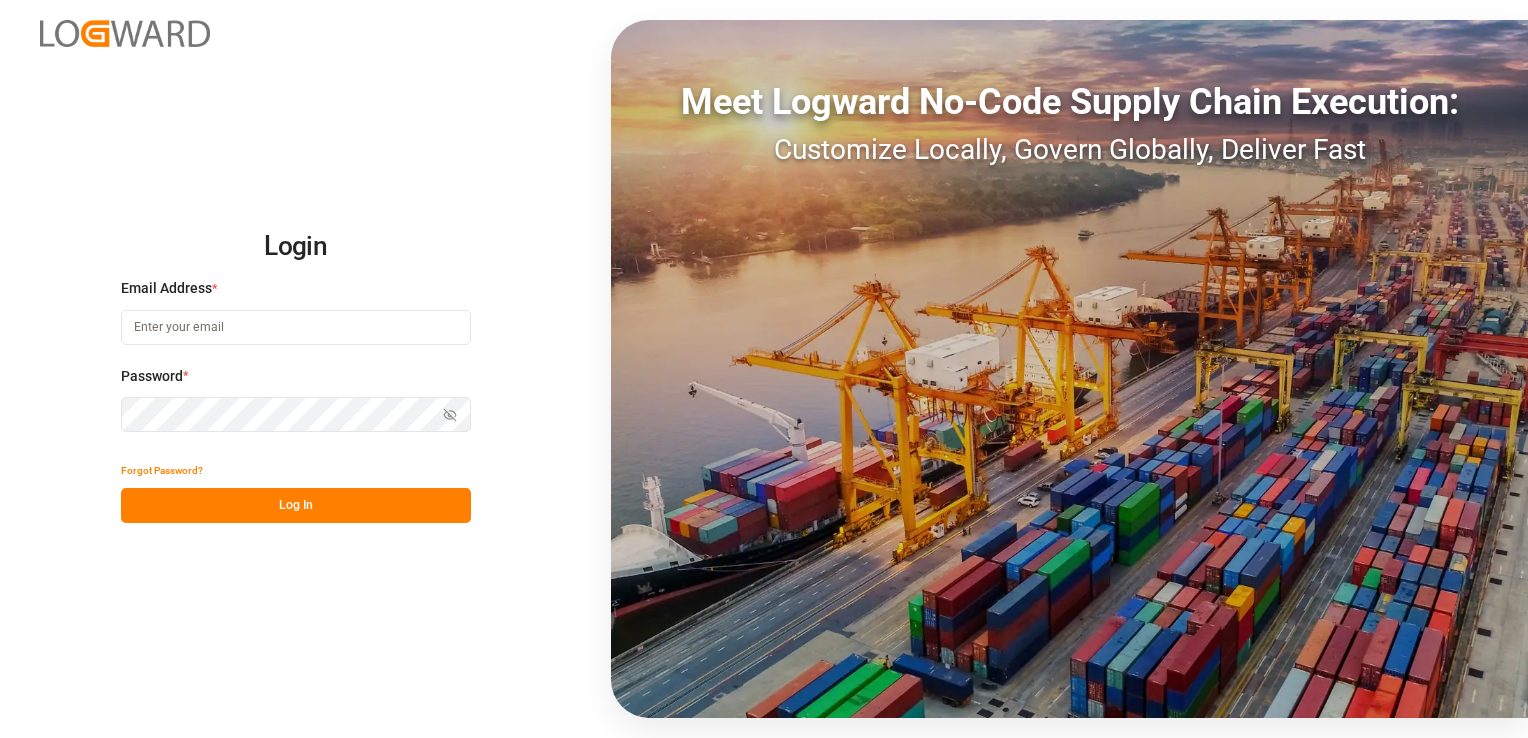 type on "Lindokuhle.Mkhize@leschaco.com" 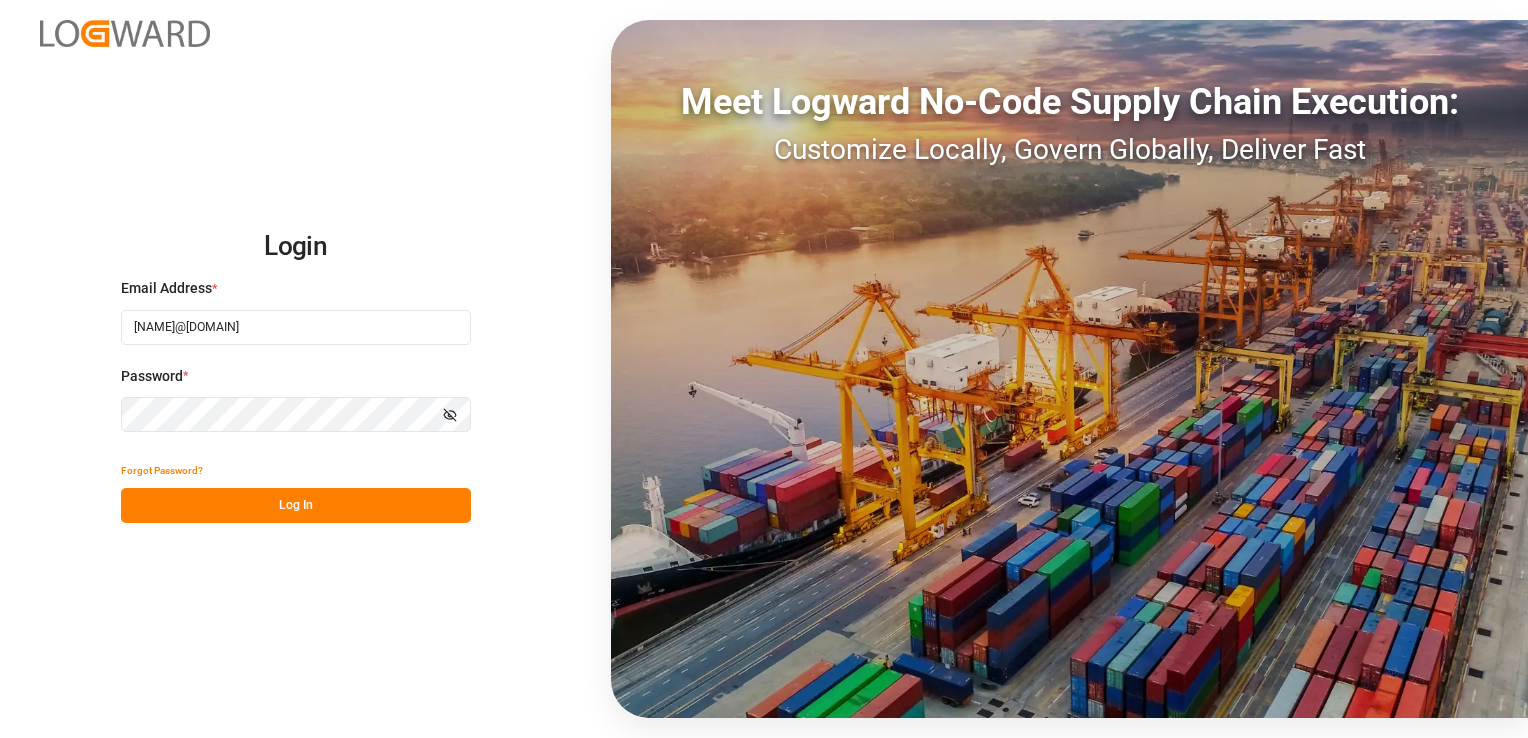 click on "Log In" at bounding box center (296, 505) 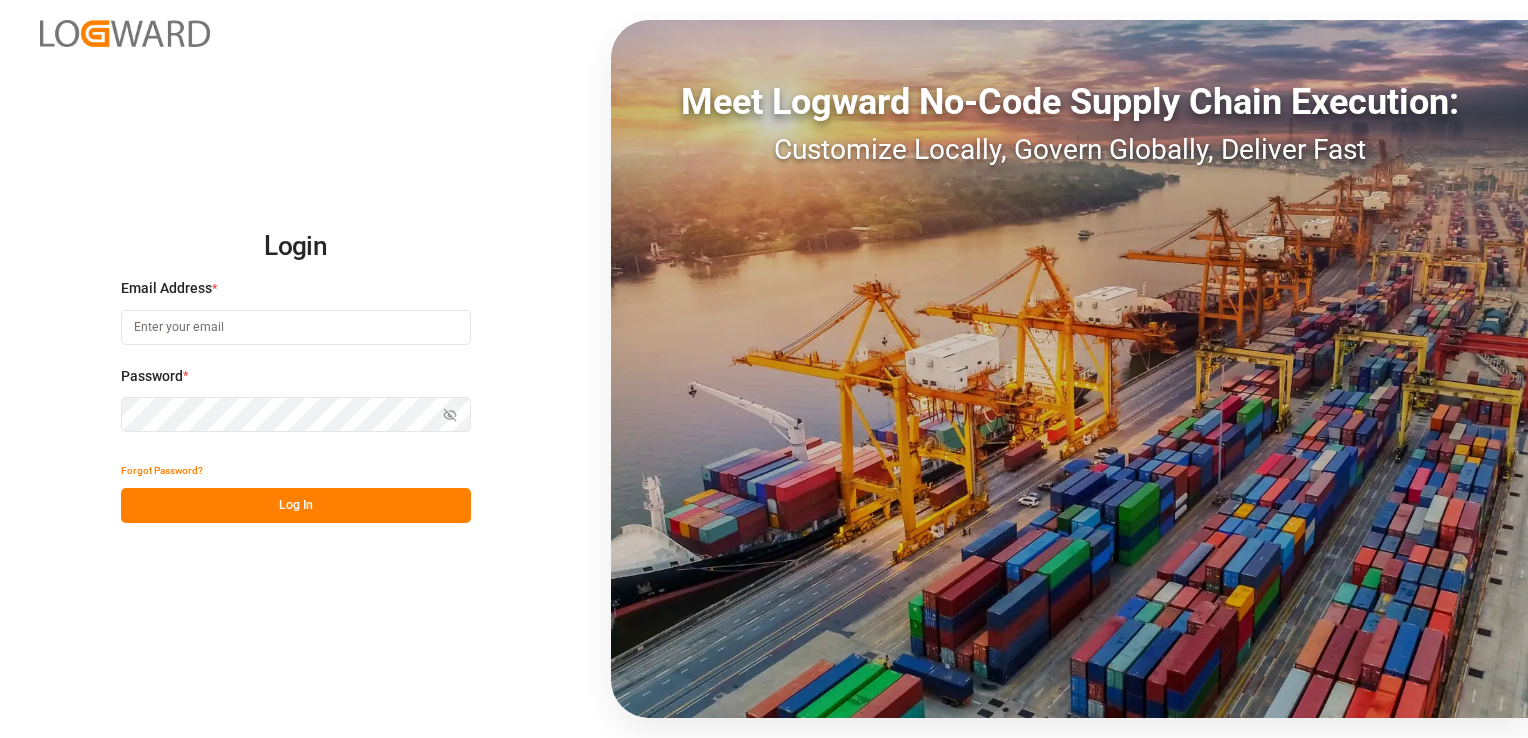 scroll, scrollTop: 0, scrollLeft: 0, axis: both 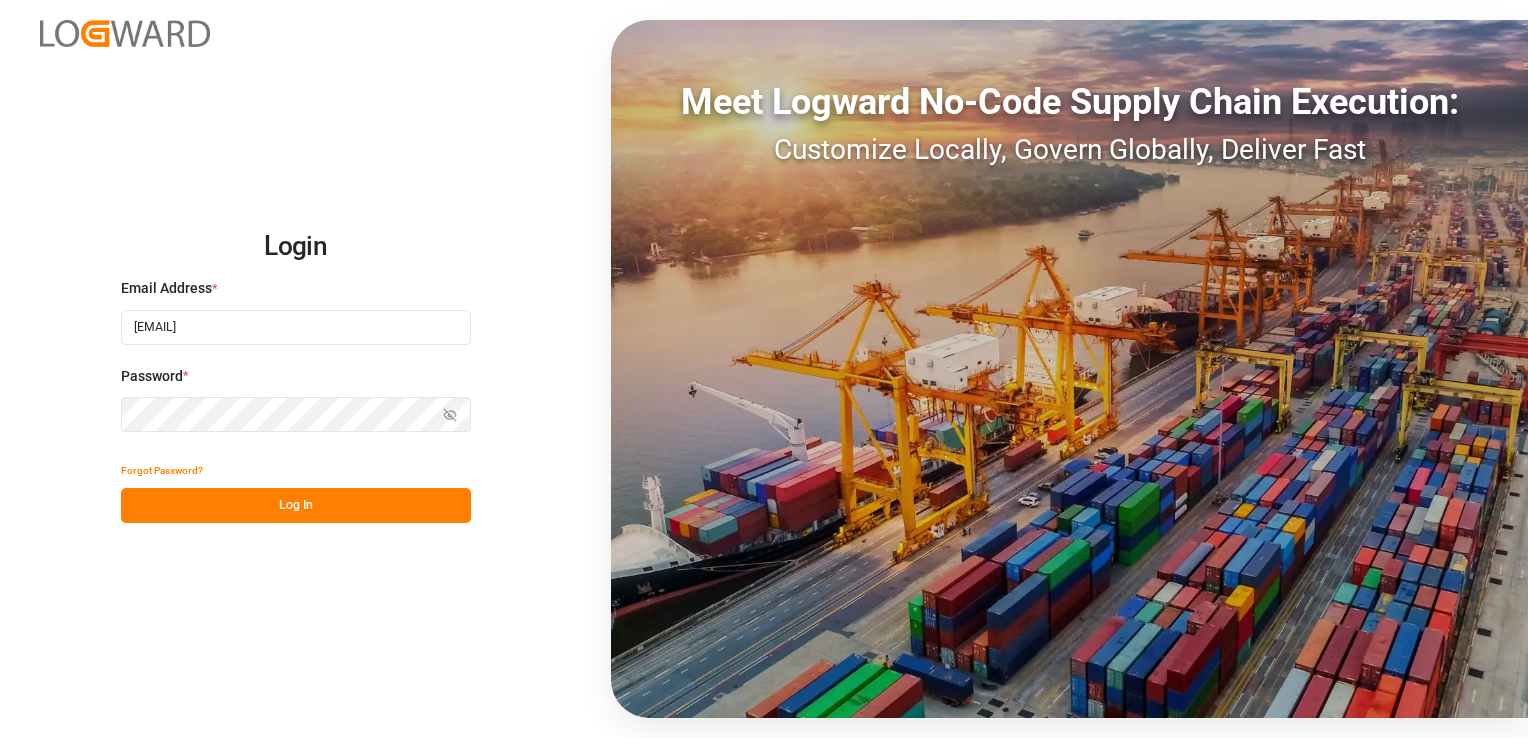 click on "Log In" at bounding box center (296, 505) 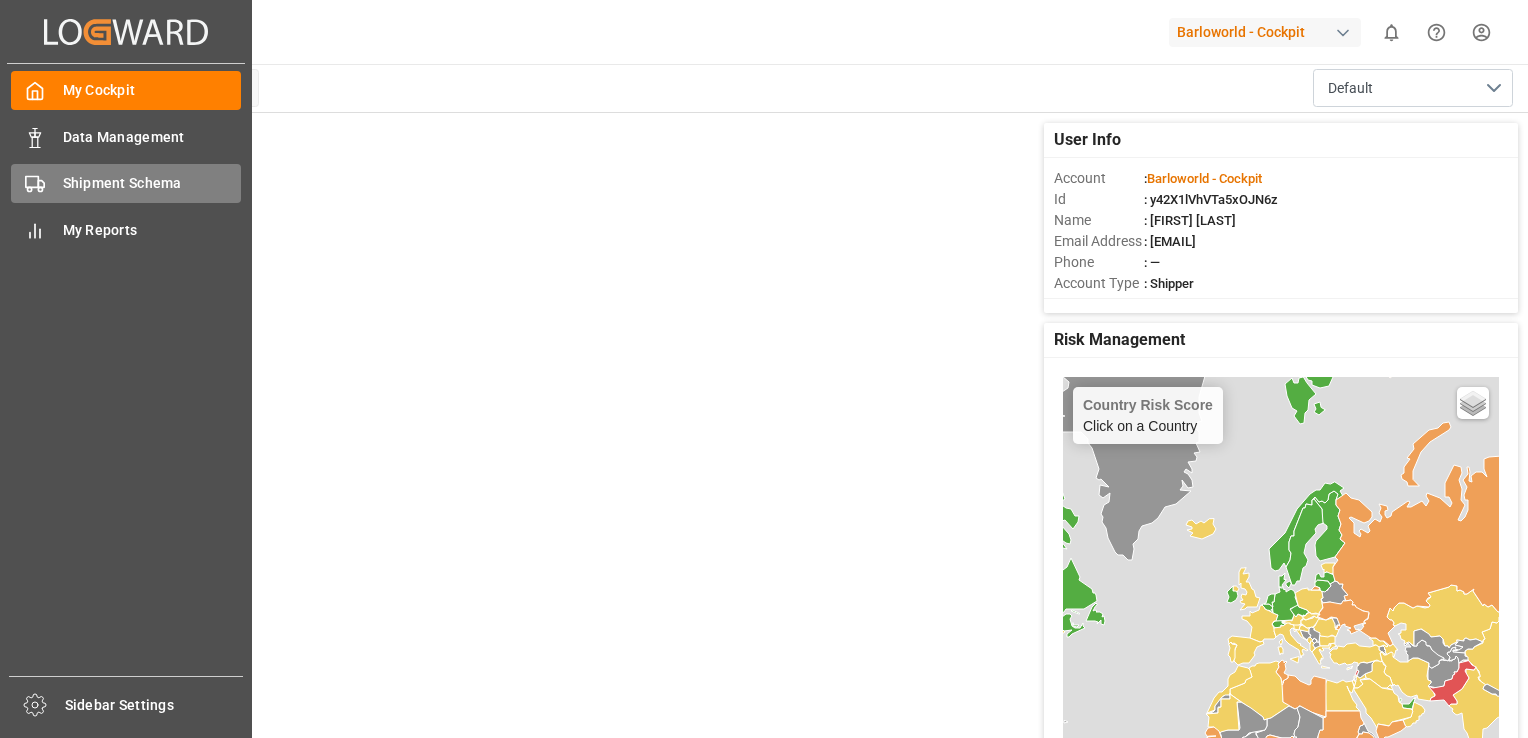 click on "Shipment Schema" at bounding box center [152, 183] 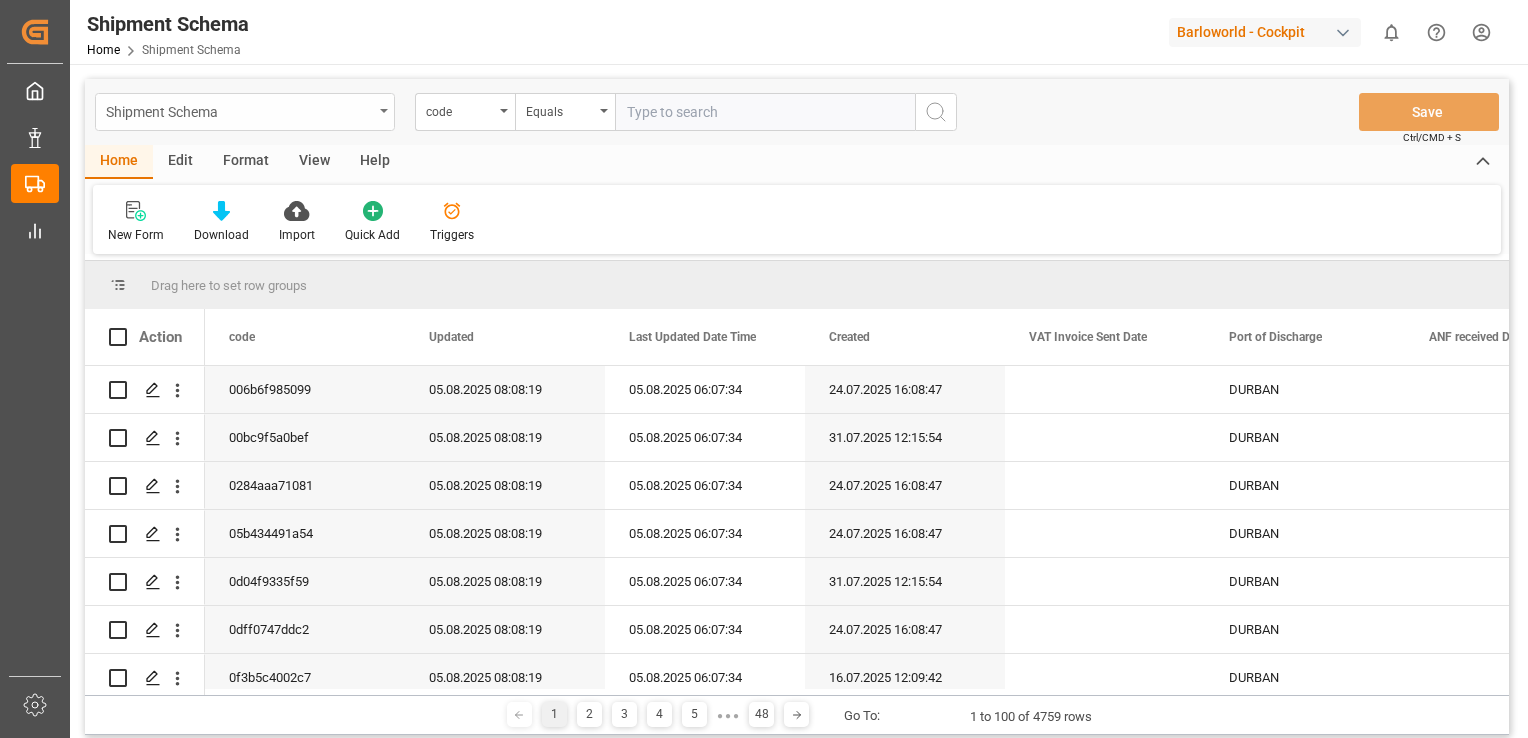 click on "Shipment Schema" at bounding box center (239, 110) 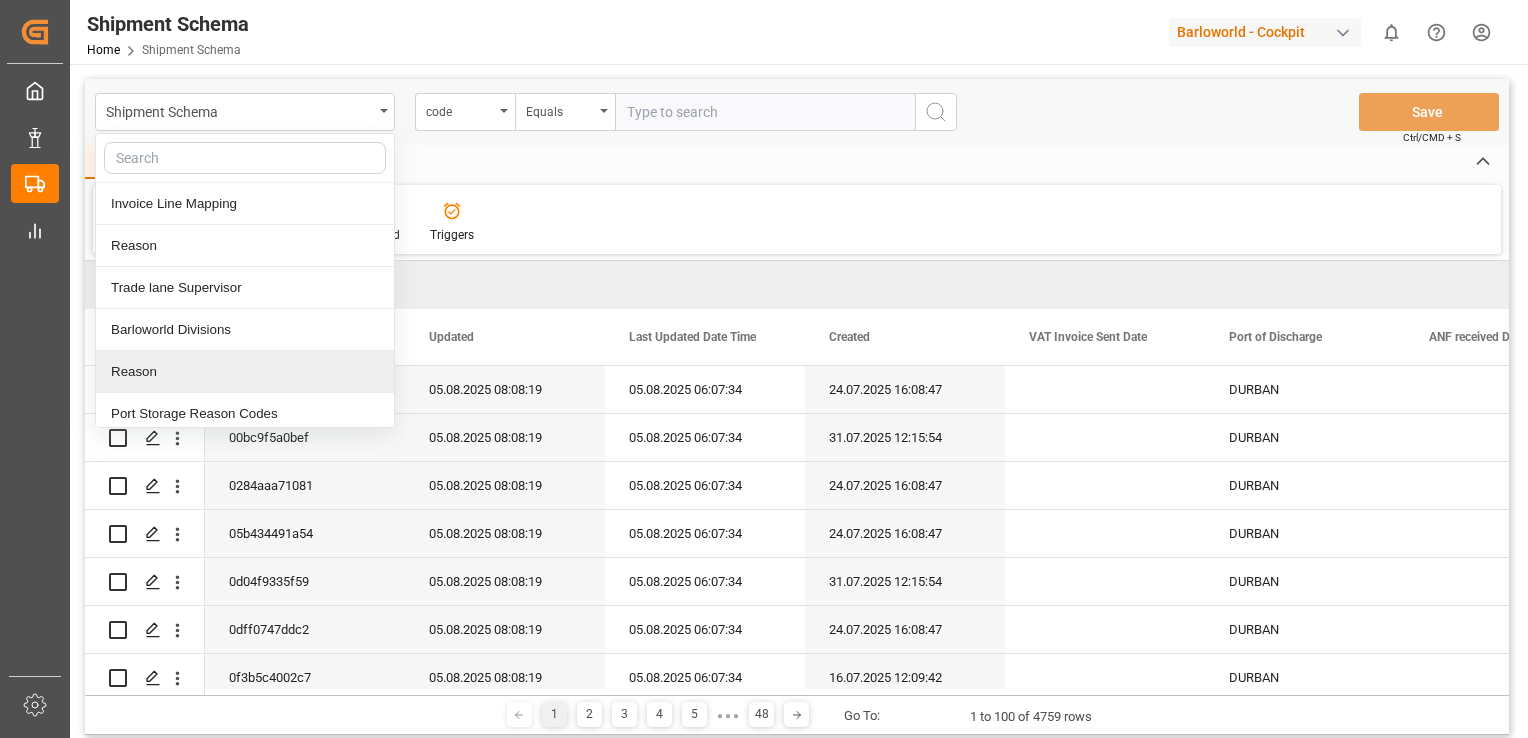 scroll, scrollTop: 48, scrollLeft: 0, axis: vertical 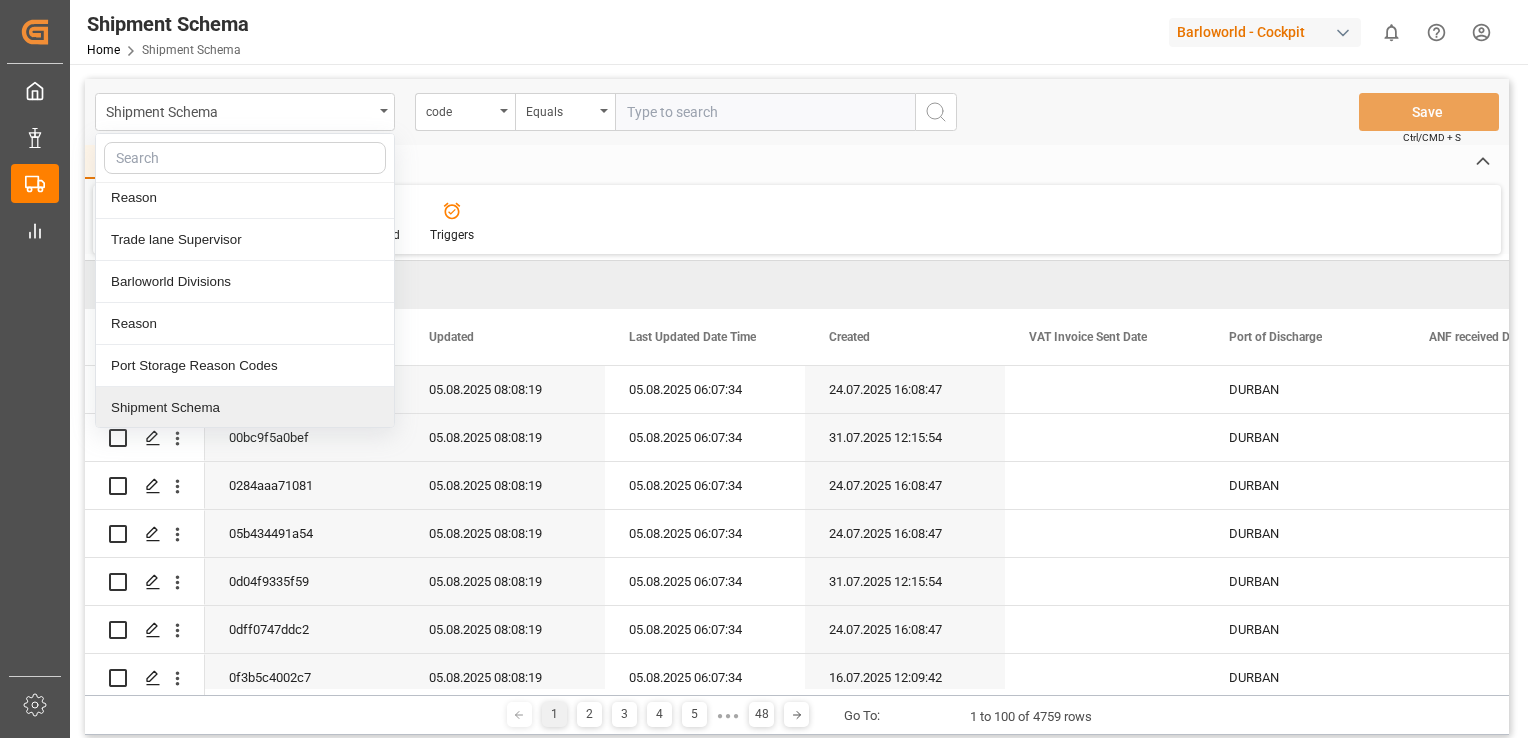 click on "Shipment Schema" at bounding box center (245, 408) 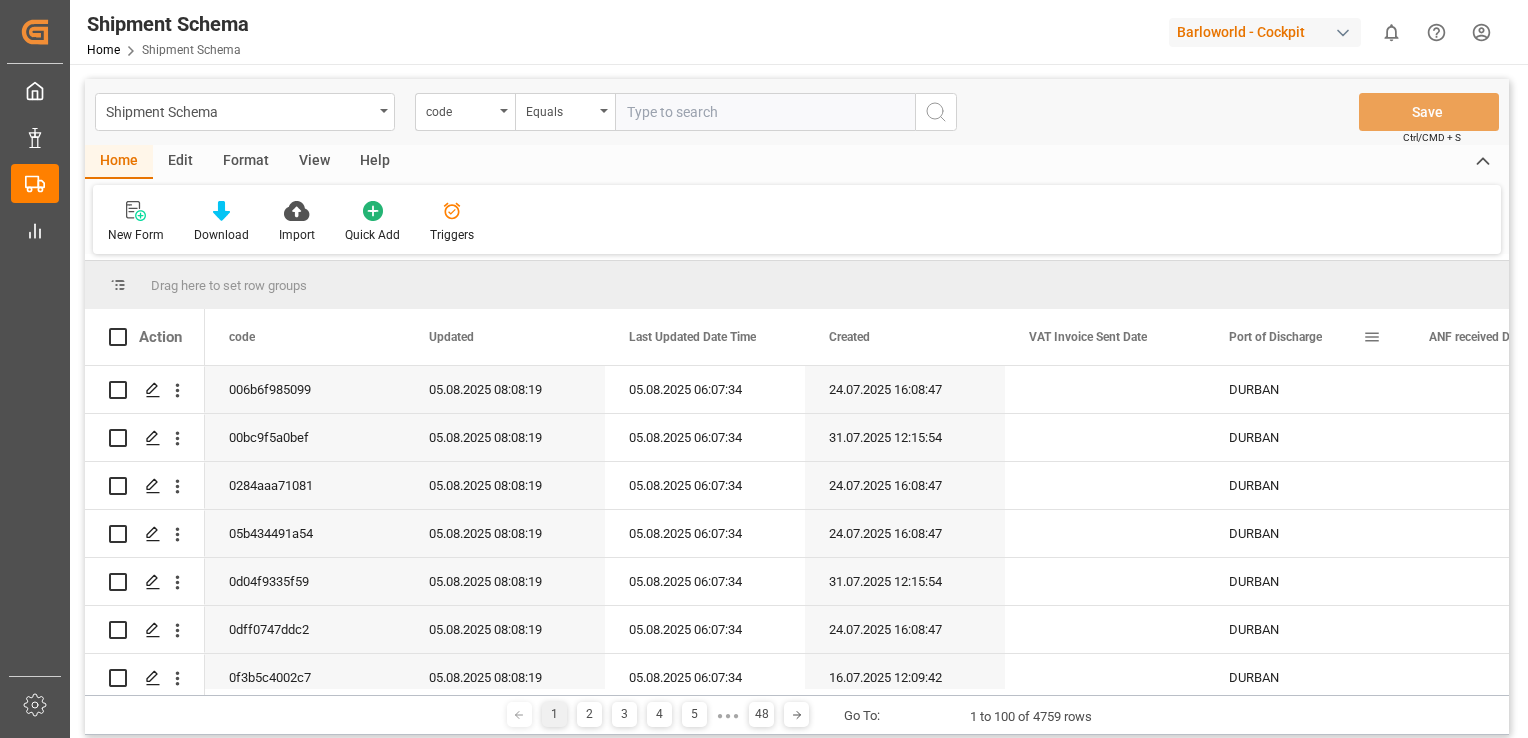 click at bounding box center [1372, 337] 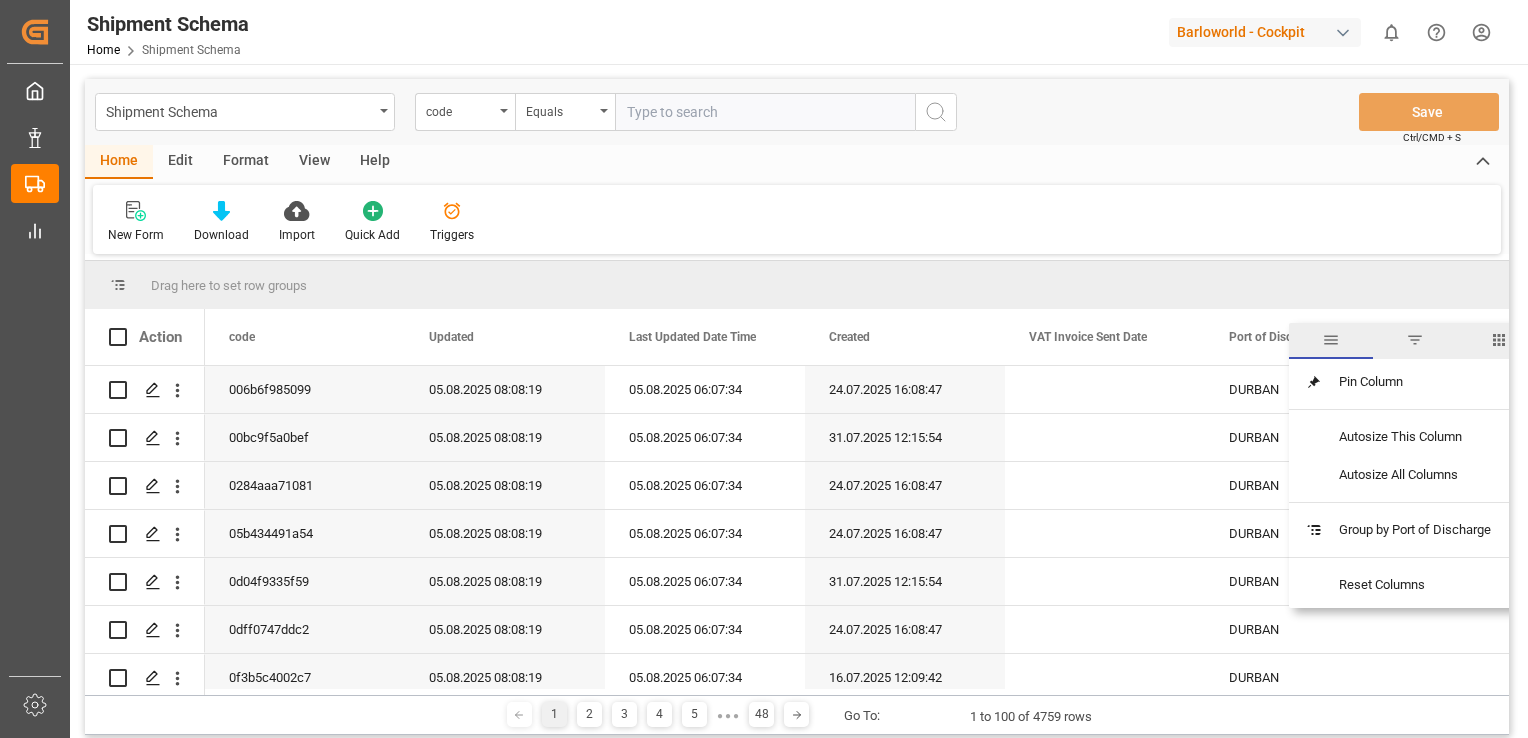 click at bounding box center (1499, 340) 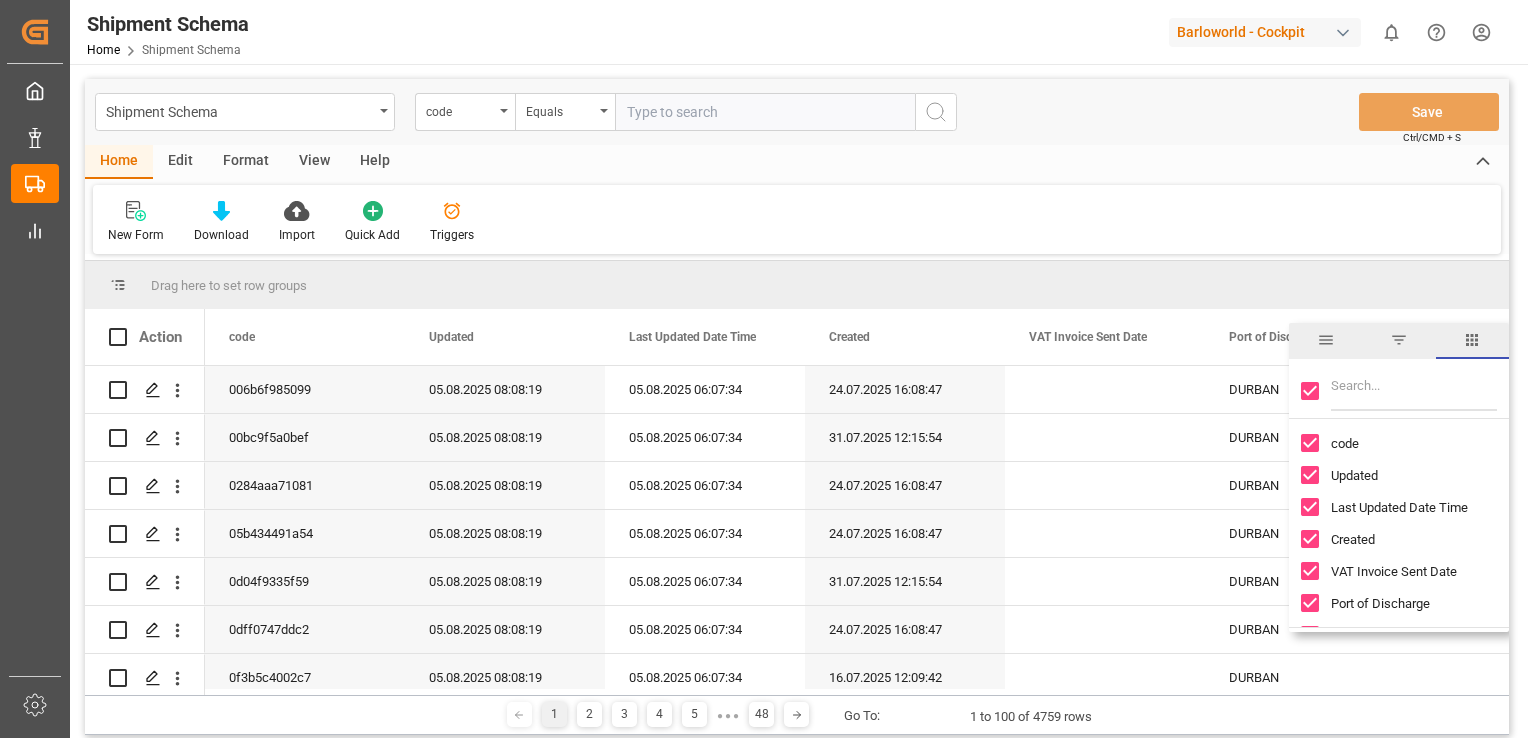click at bounding box center (1310, 391) 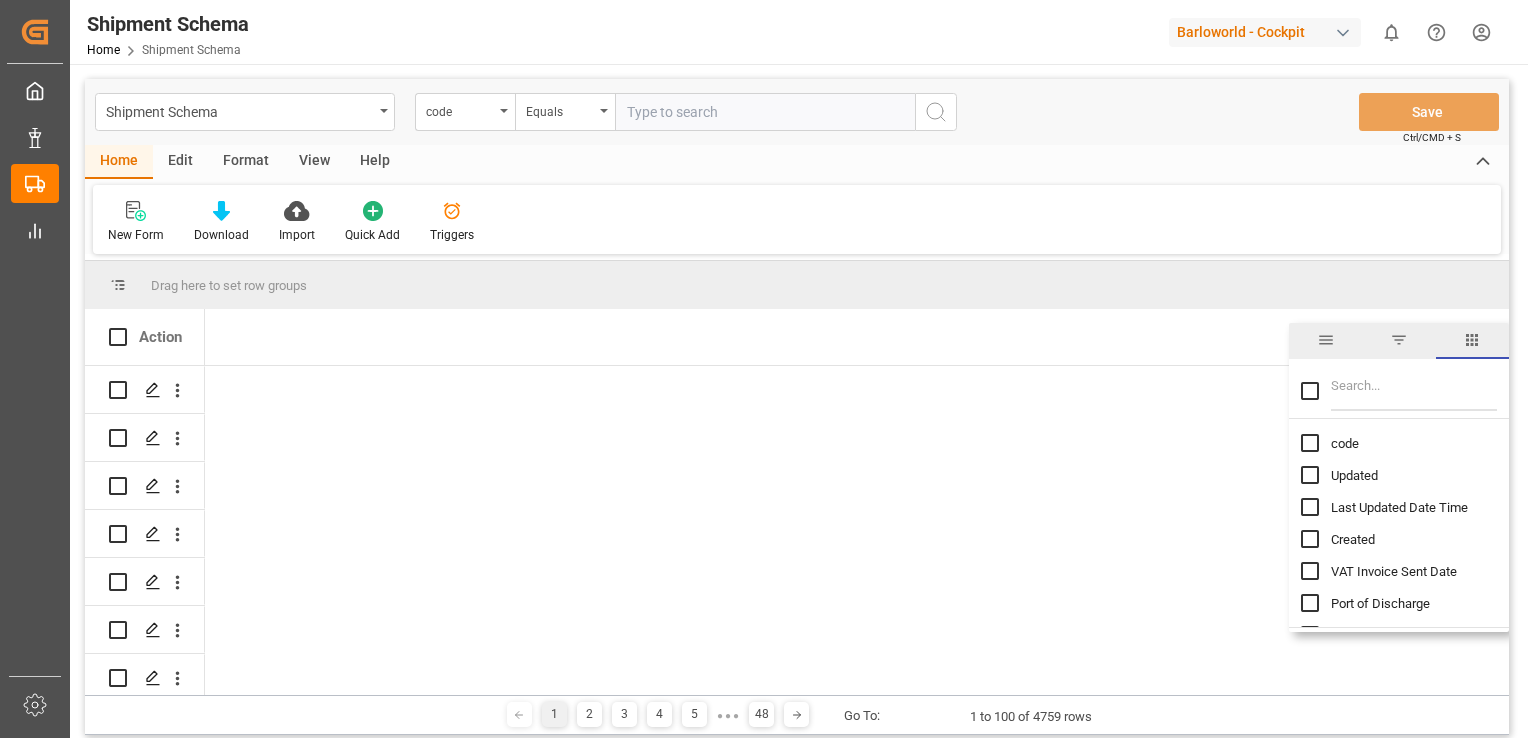 checkbox on "false" 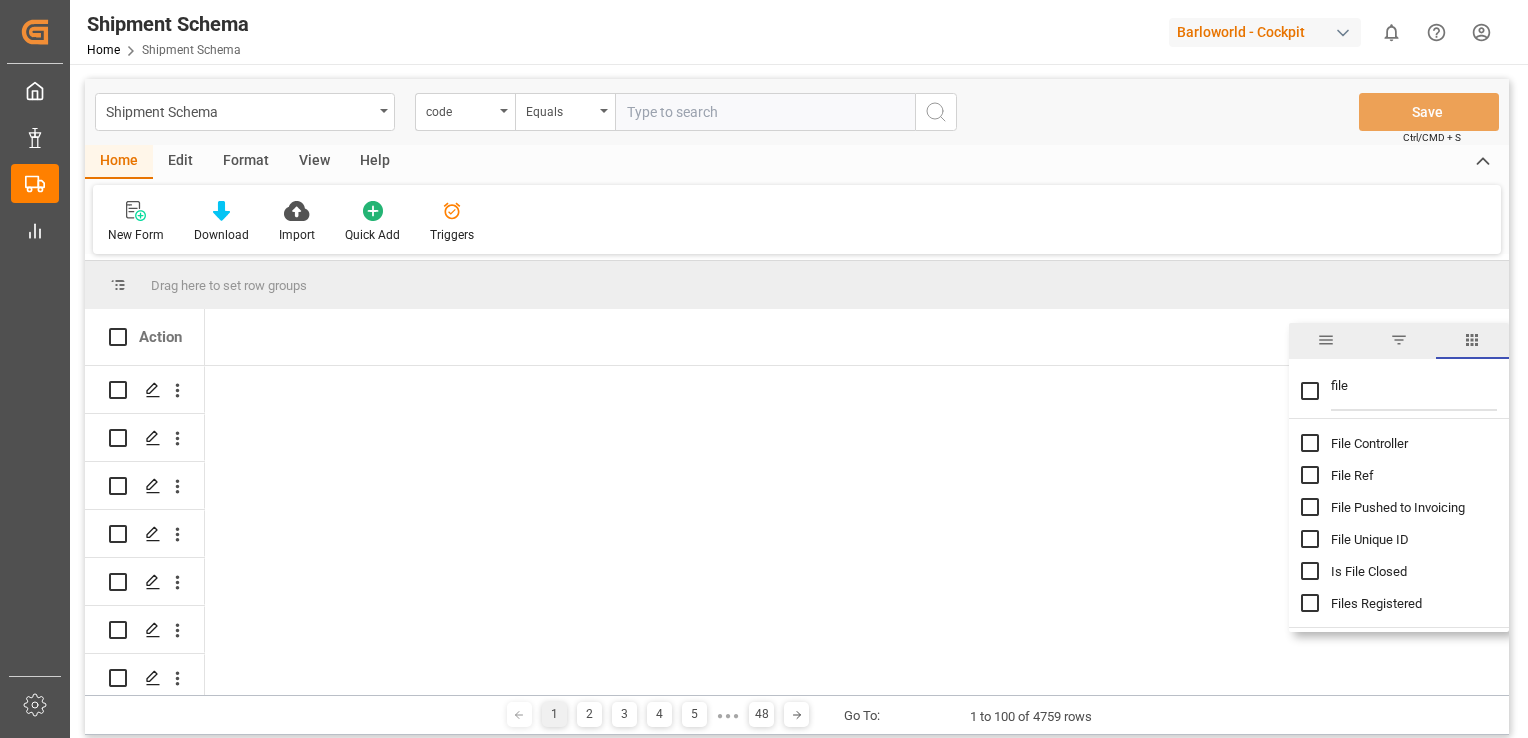 type on "file" 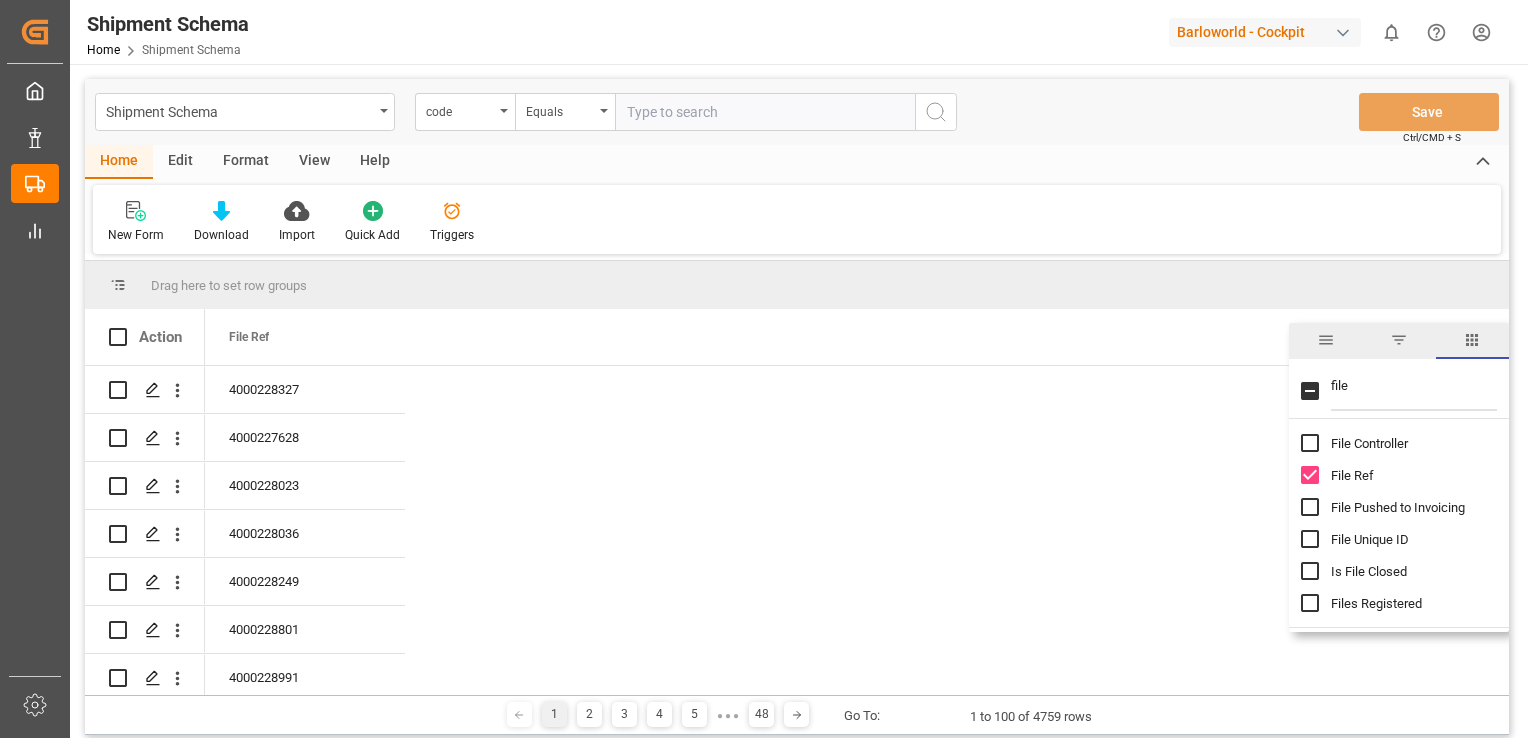 click on "Drag here to set row groups" at bounding box center [797, 285] 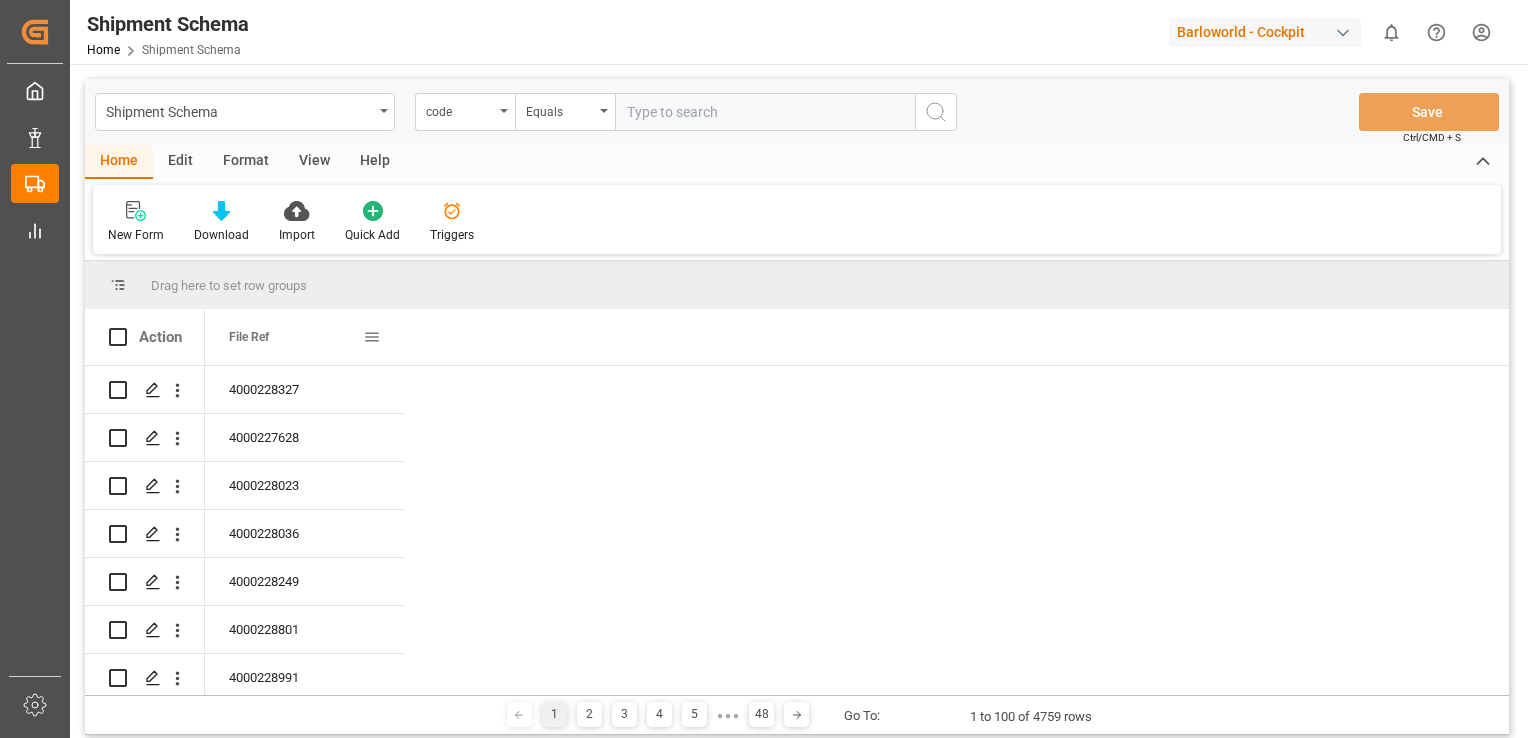 click at bounding box center (372, 337) 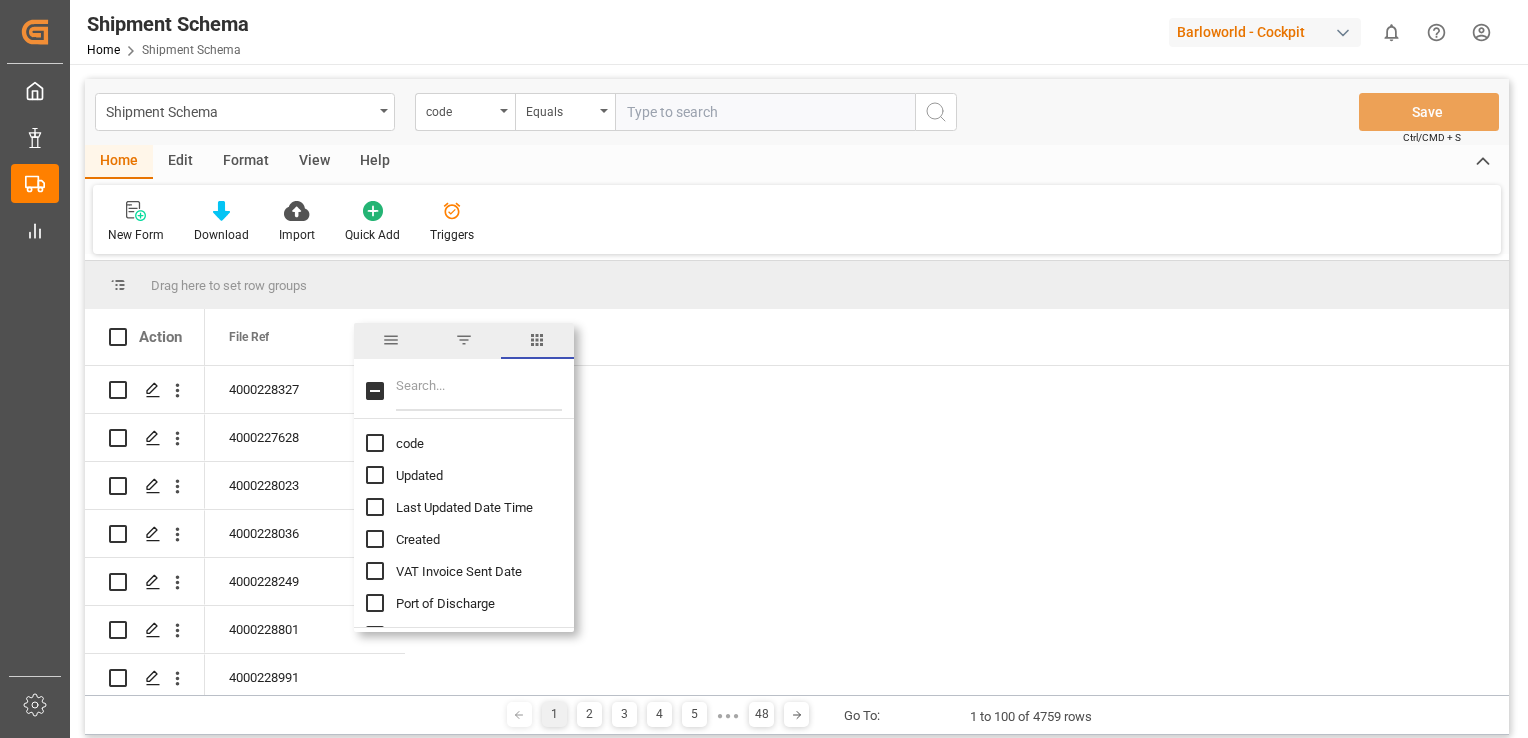 click on "File Ref" at bounding box center [296, 337] 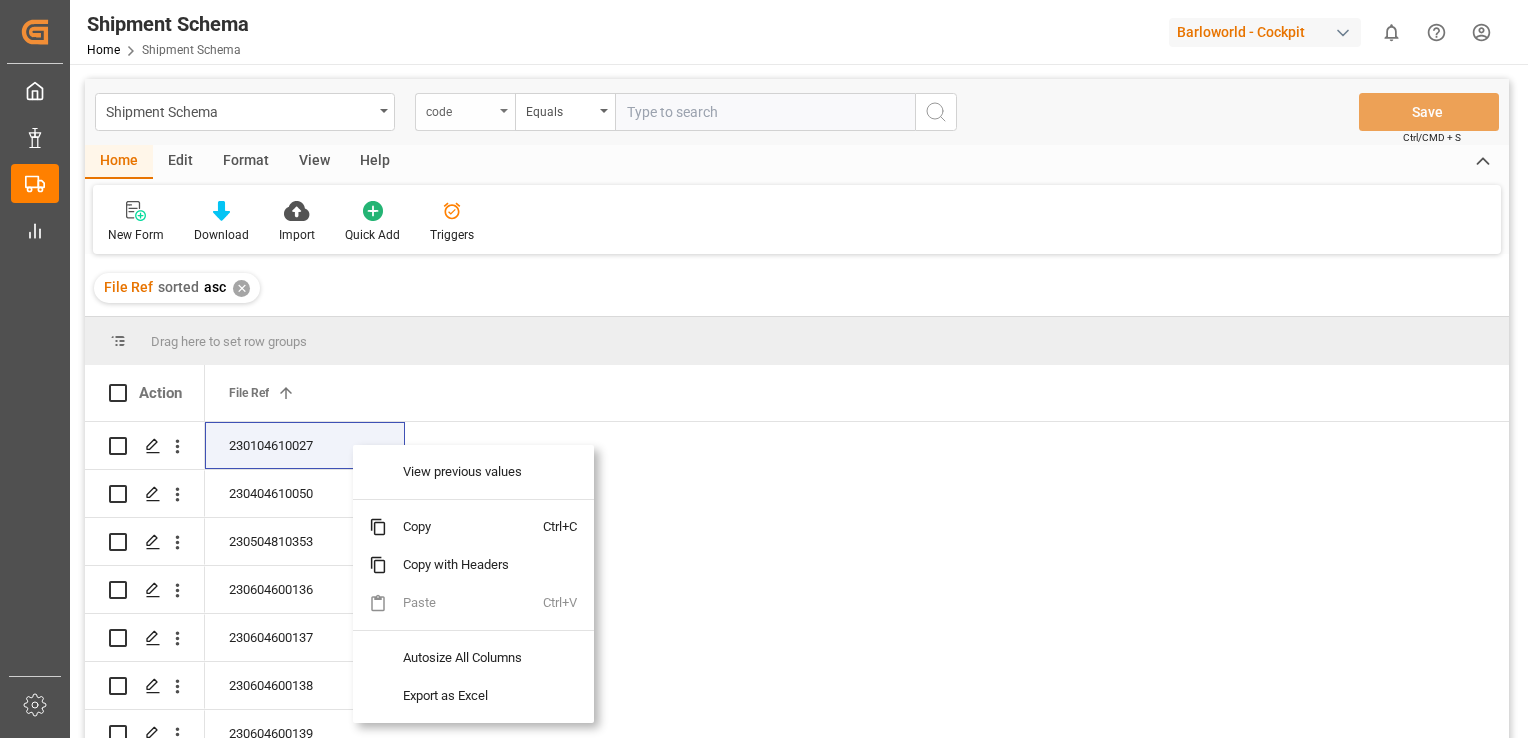 click on "code" at bounding box center (460, 109) 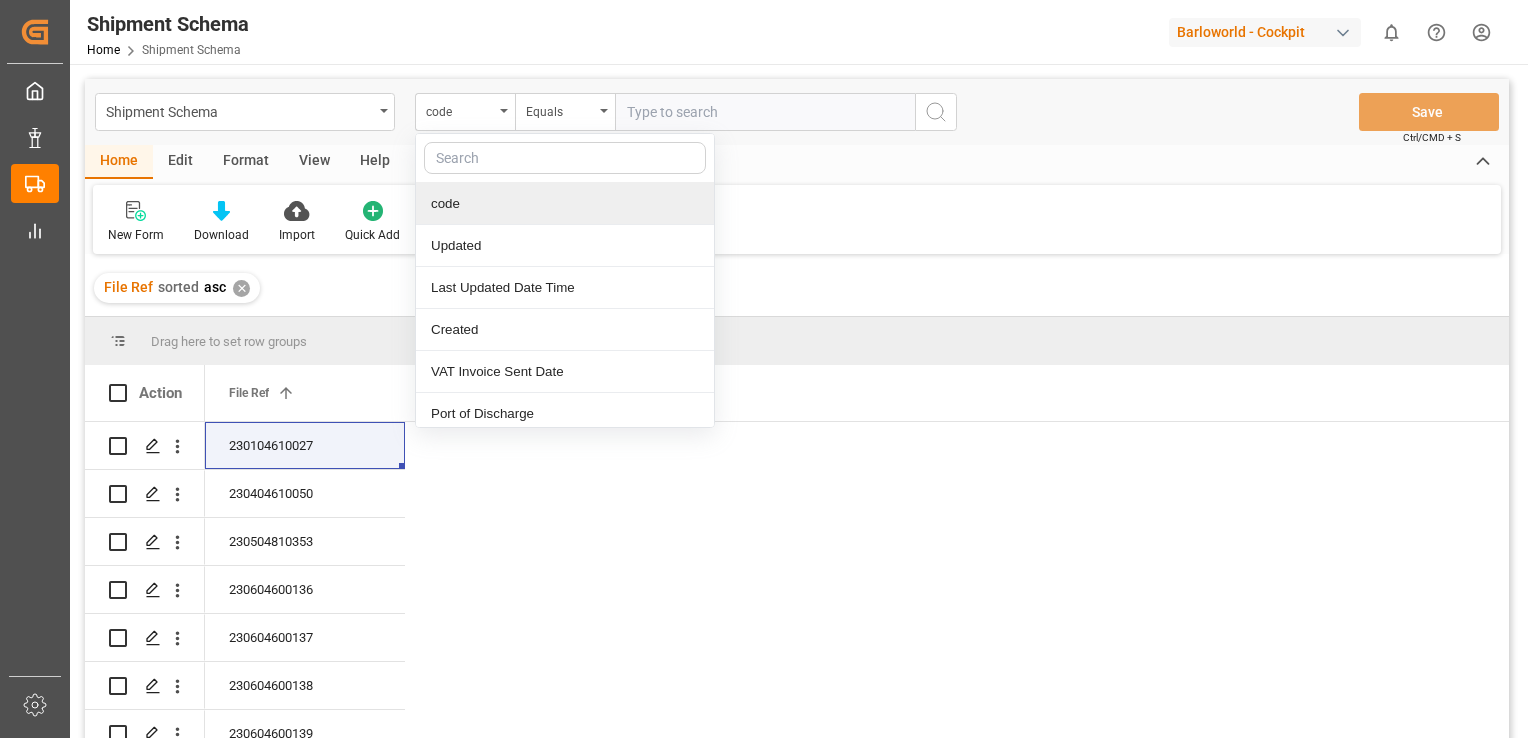 click at bounding box center (565, 158) 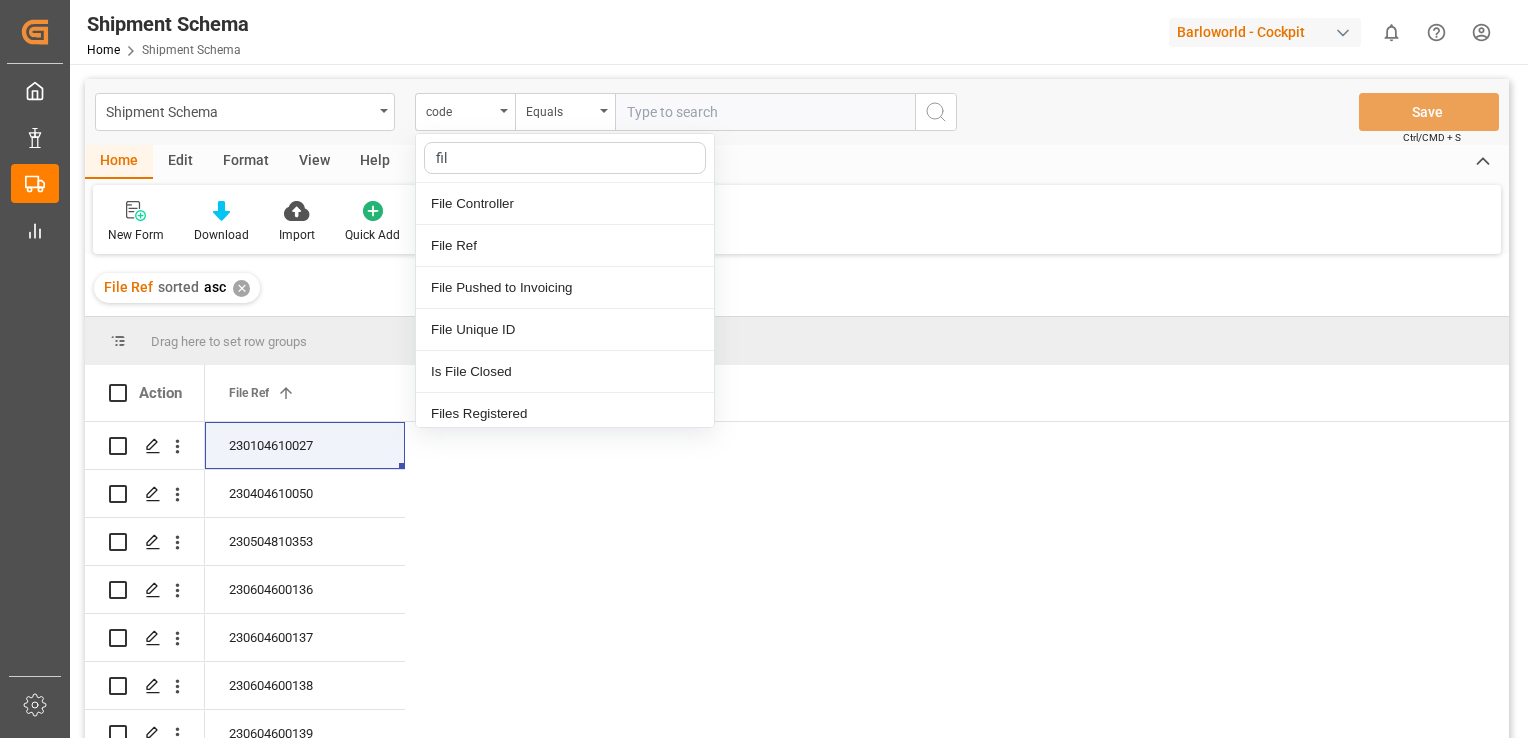 type on "file" 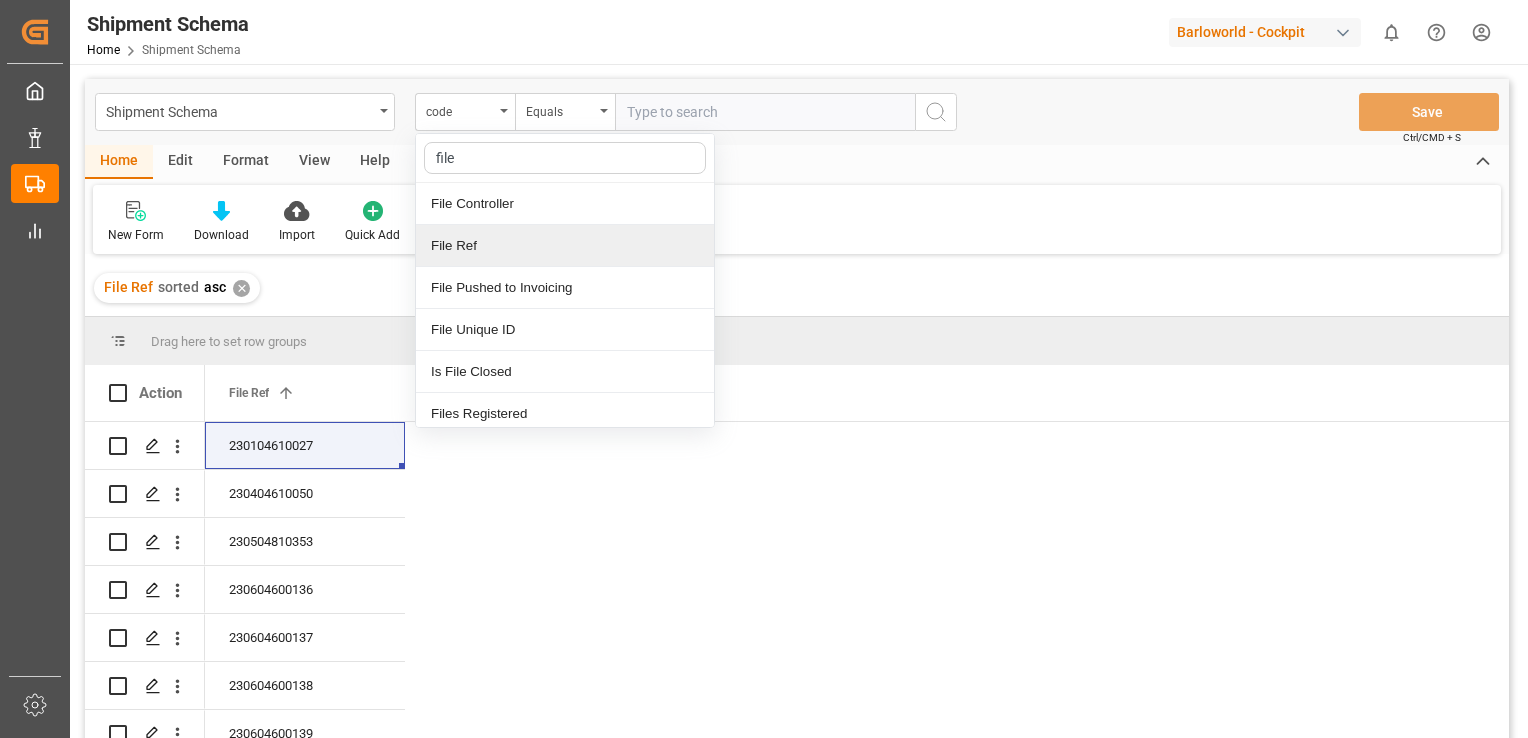 click on "File Ref" at bounding box center (565, 246) 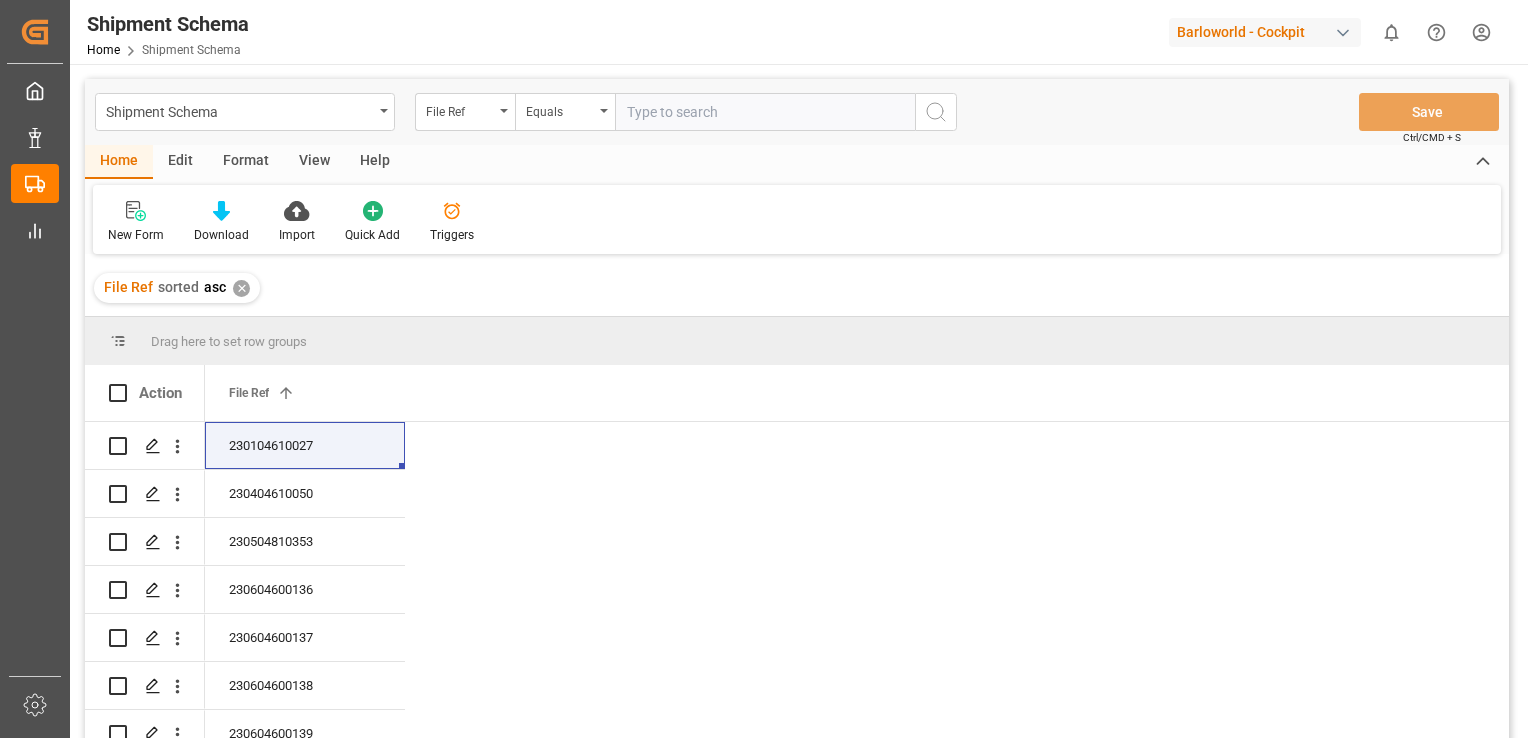 click at bounding box center [765, 112] 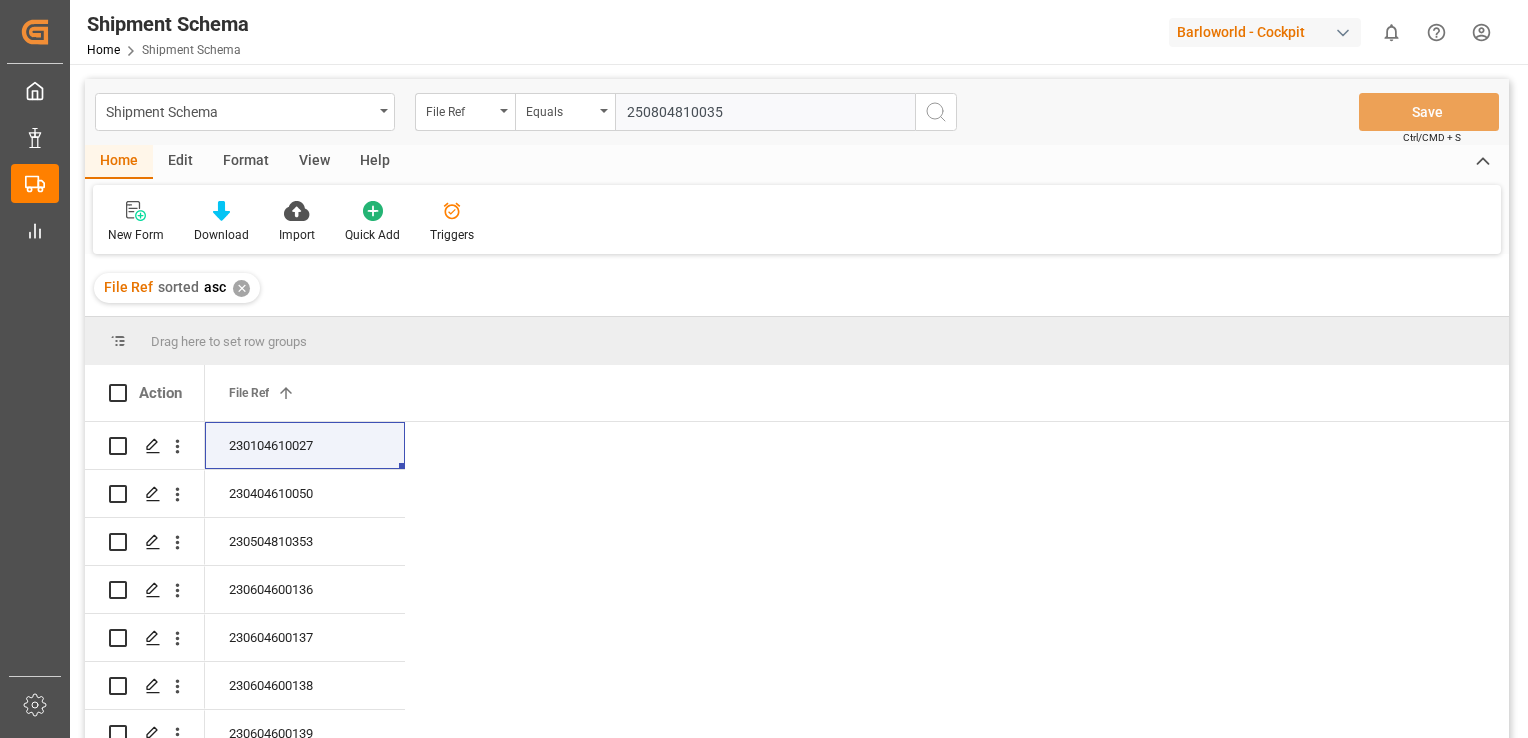 type on "250804810035" 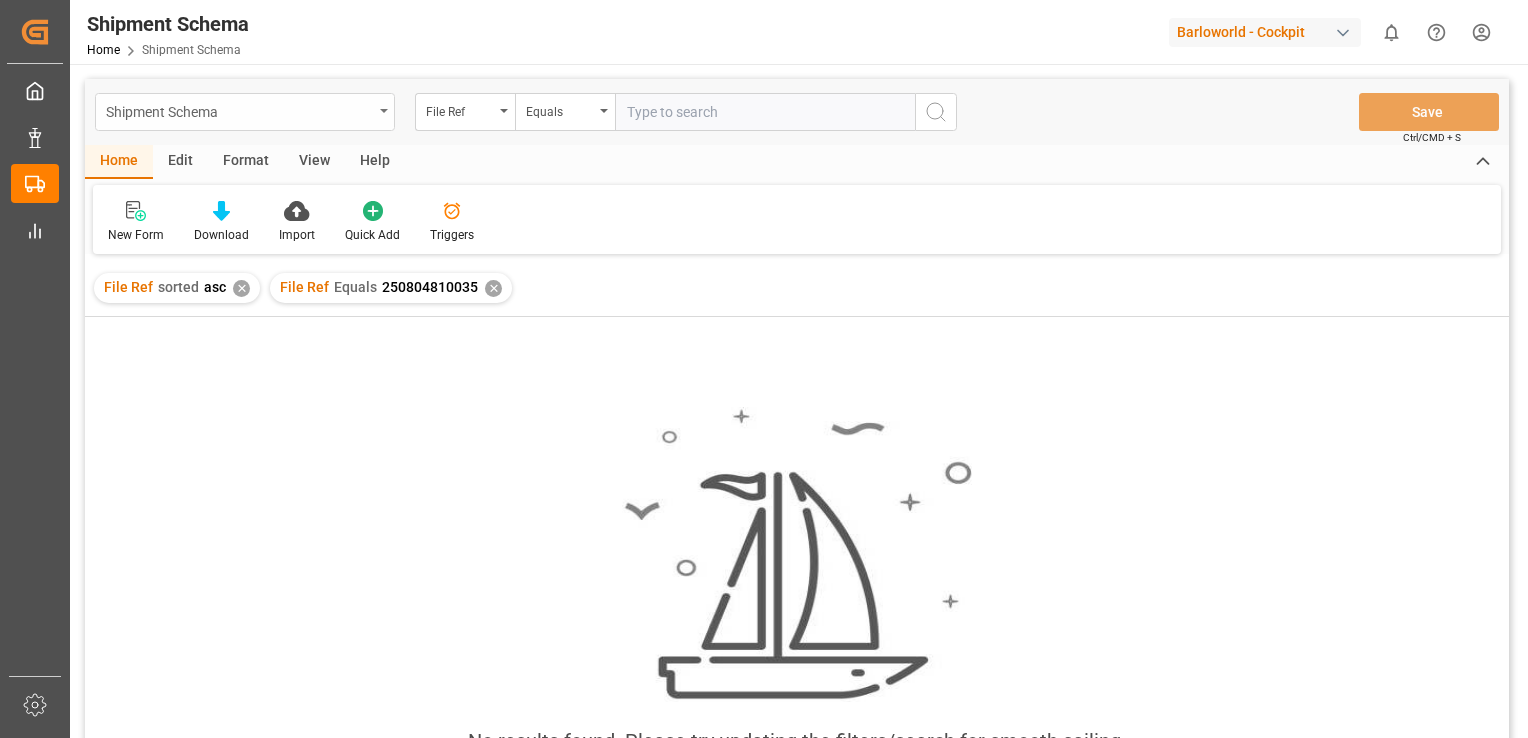 click on "Shipment Schema" at bounding box center (239, 110) 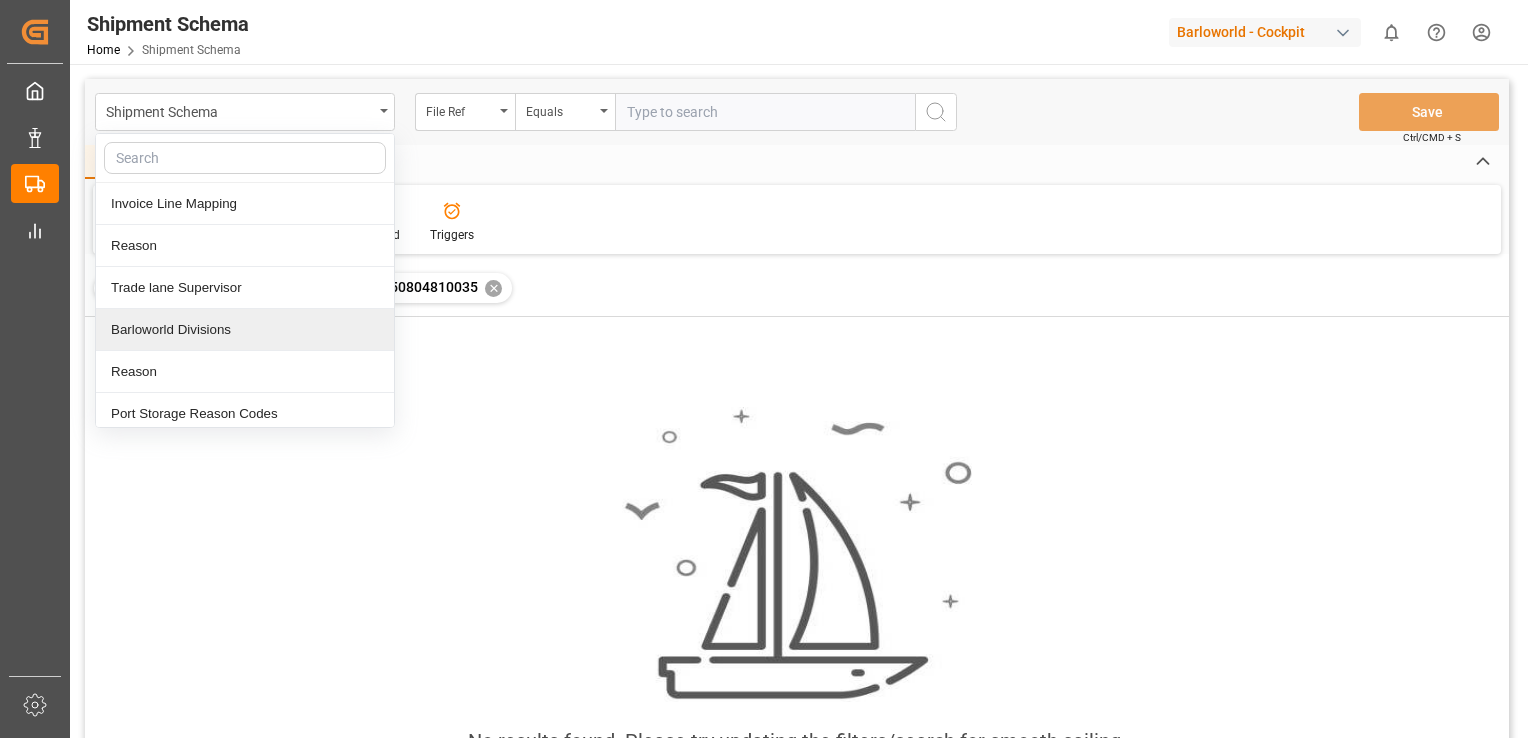 click on "Barloworld Divisions" at bounding box center (245, 330) 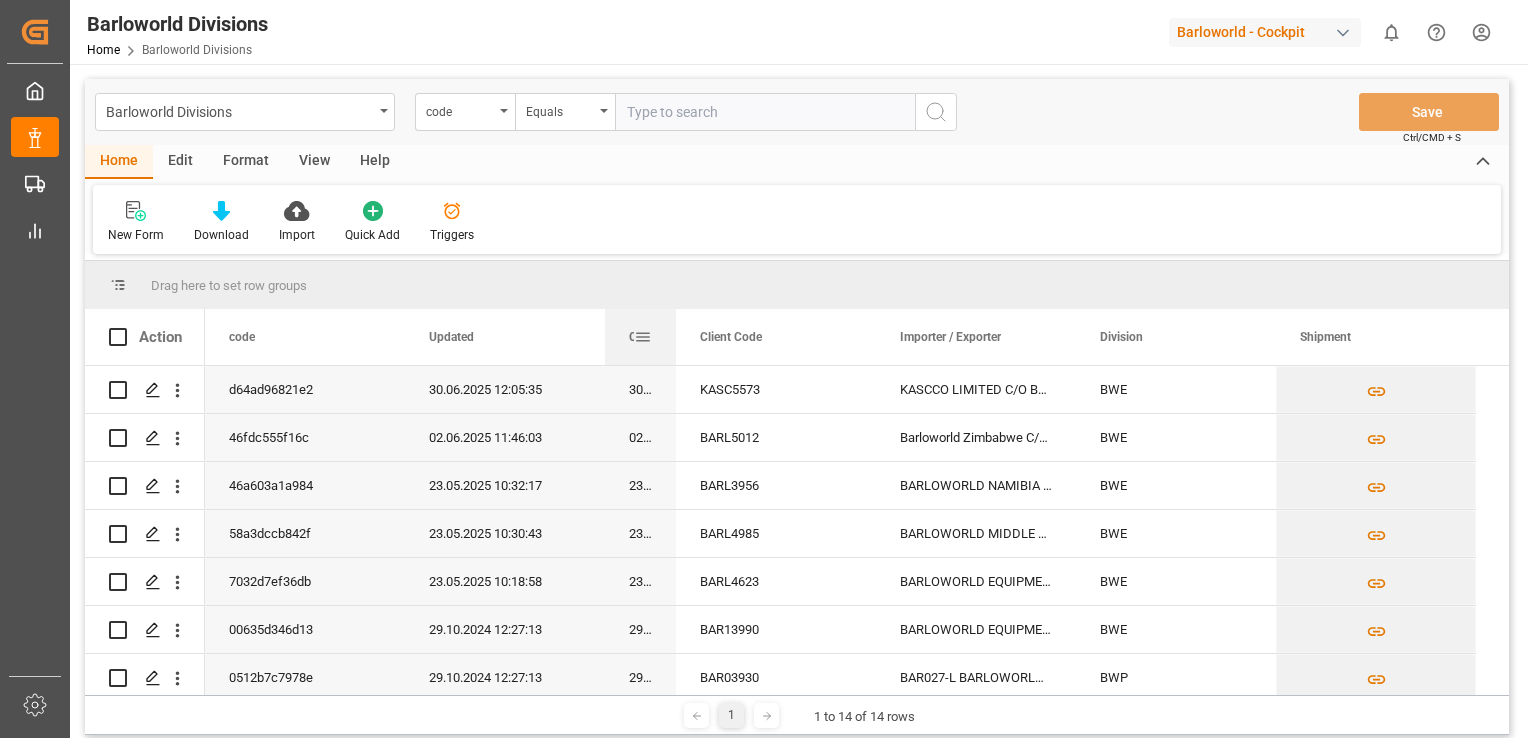 drag, startPoint x: 803, startPoint y: 334, endPoint x: 666, endPoint y: 333, distance: 137.00365 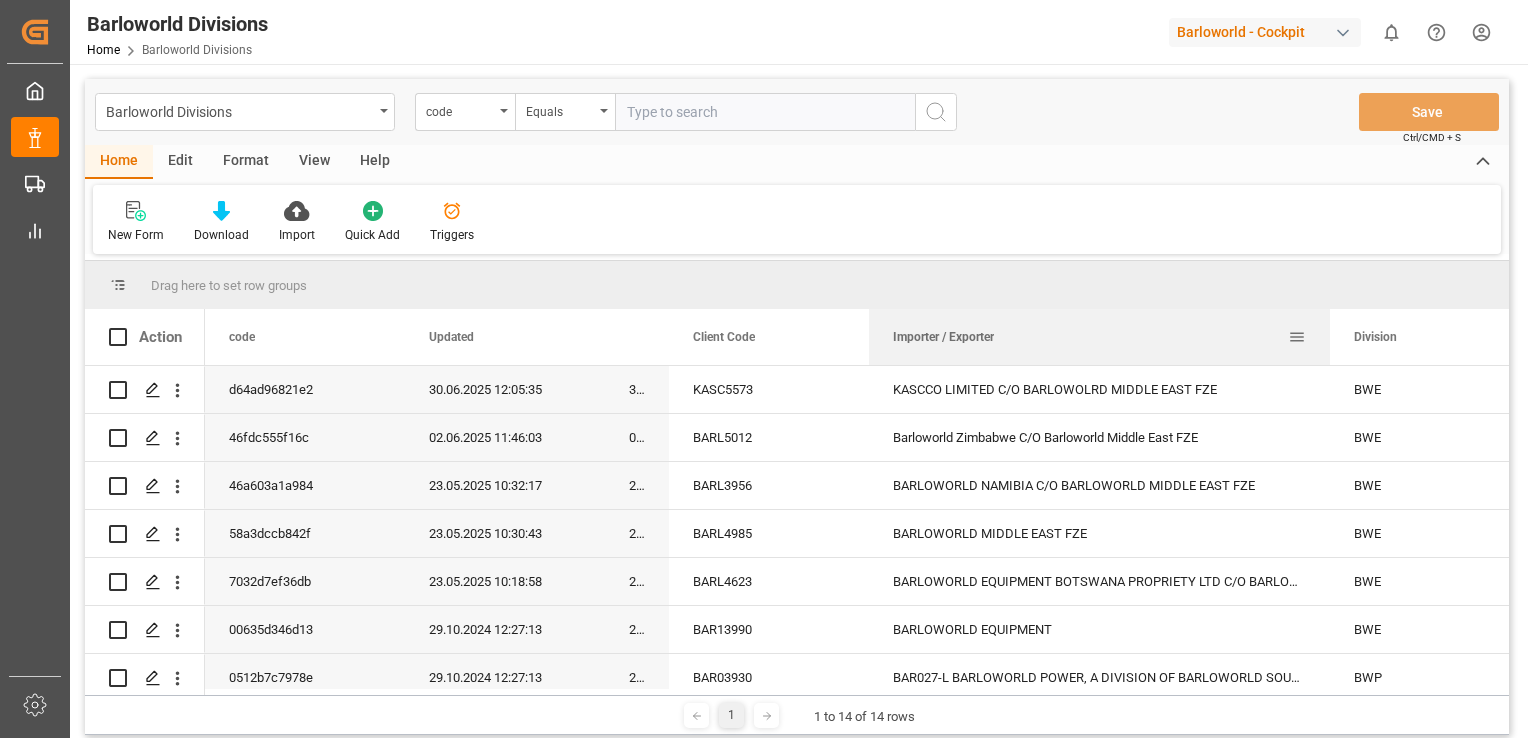 drag, startPoint x: 1068, startPoint y: 320, endPoint x: 1331, endPoint y: 318, distance: 263.0076 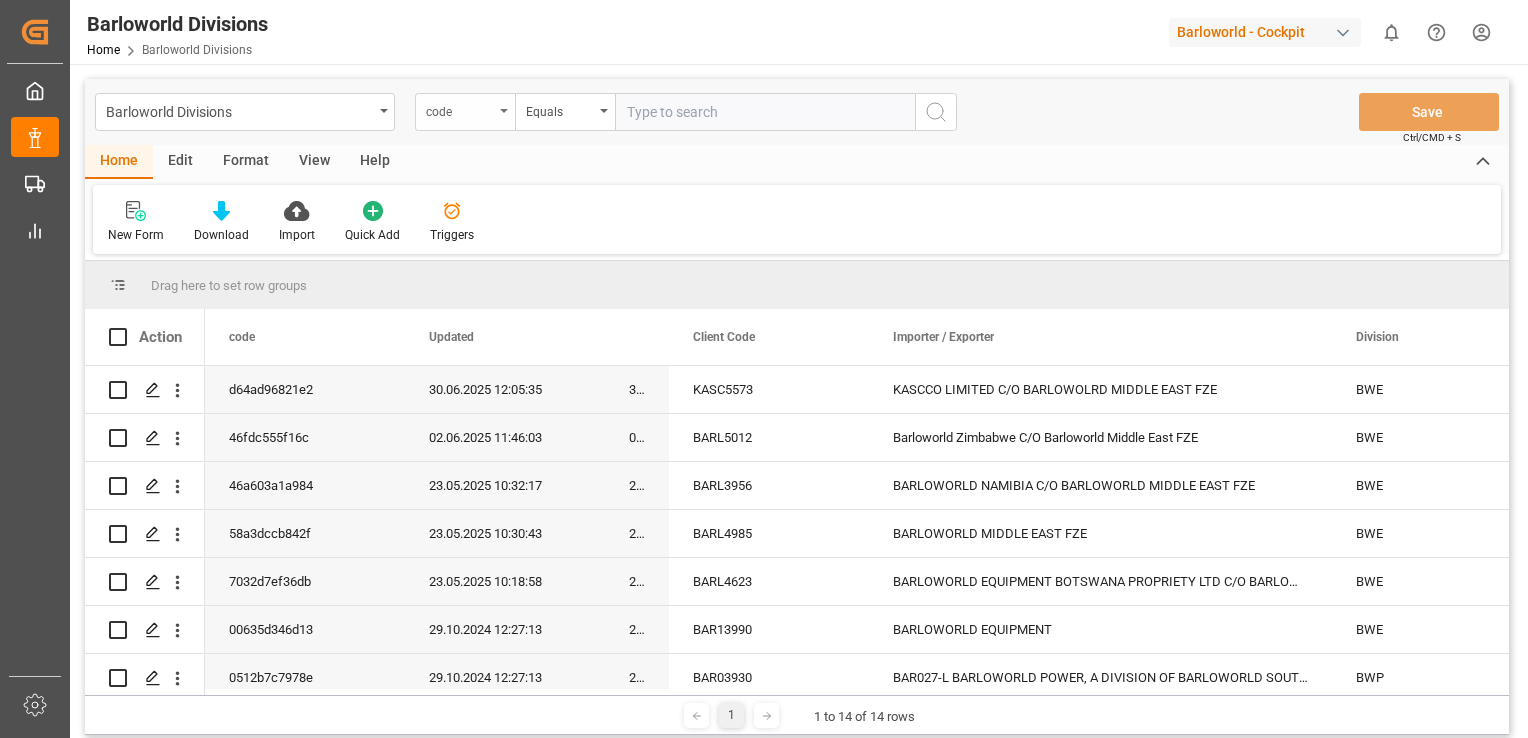 click at bounding box center [504, 111] 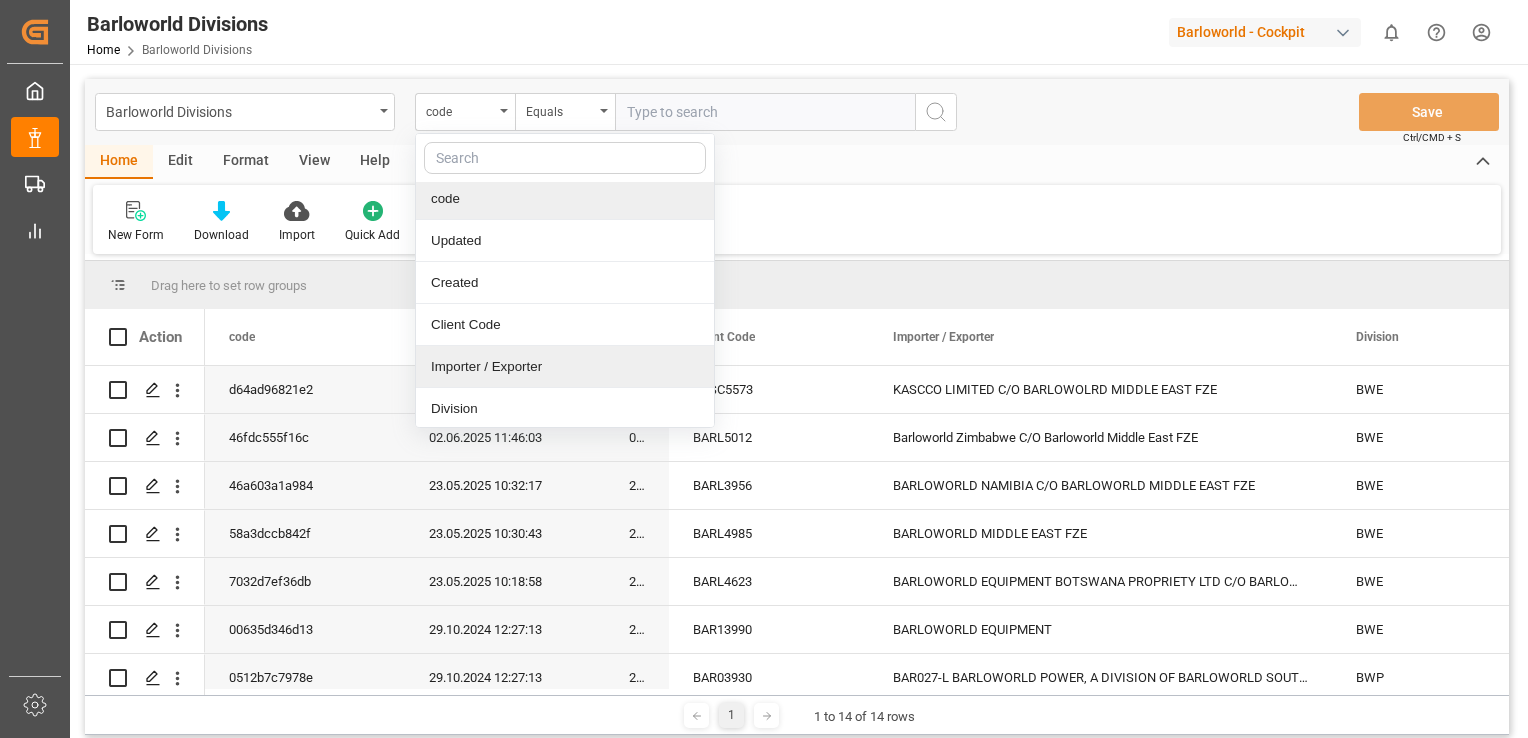 scroll, scrollTop: 6, scrollLeft: 0, axis: vertical 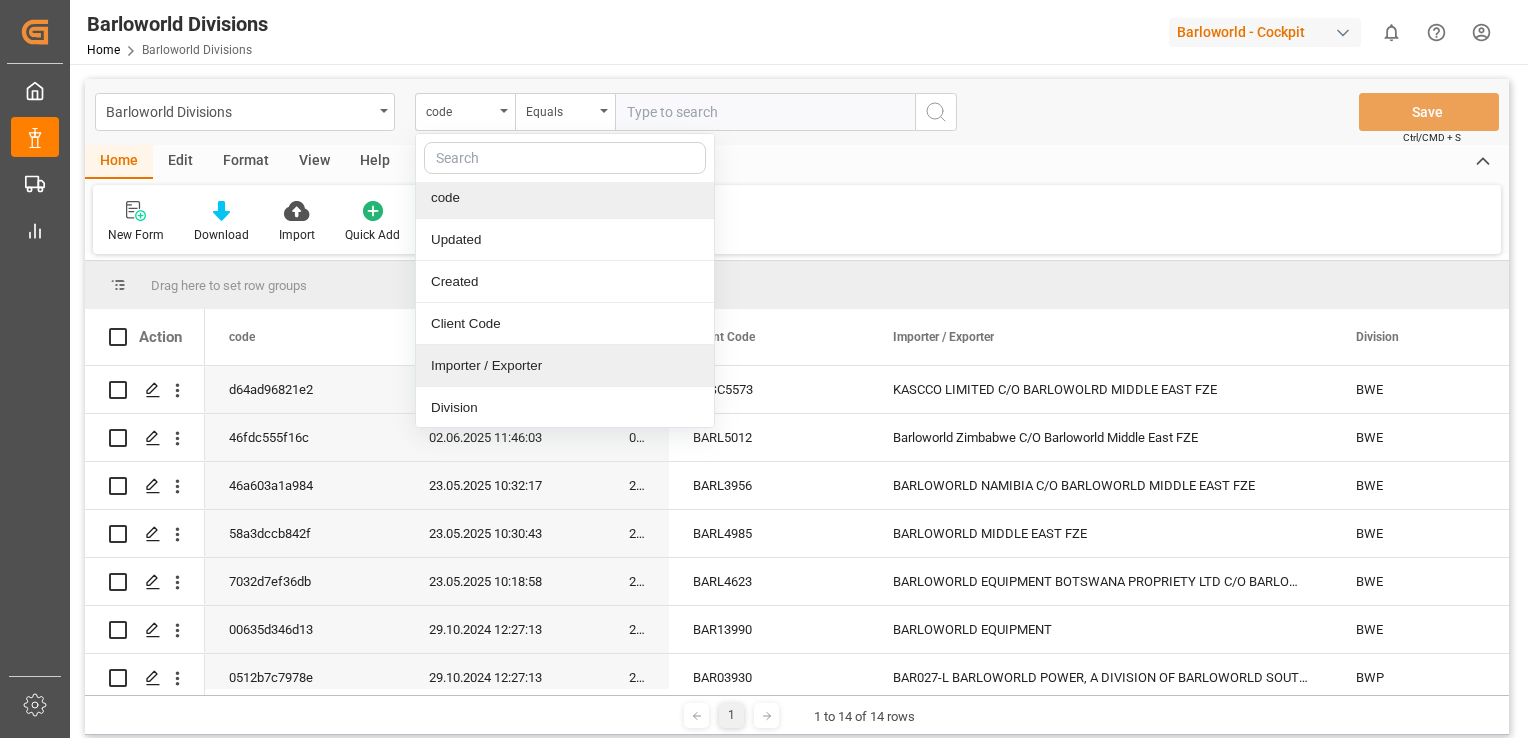 click on "Importer / Exporter" at bounding box center (565, 366) 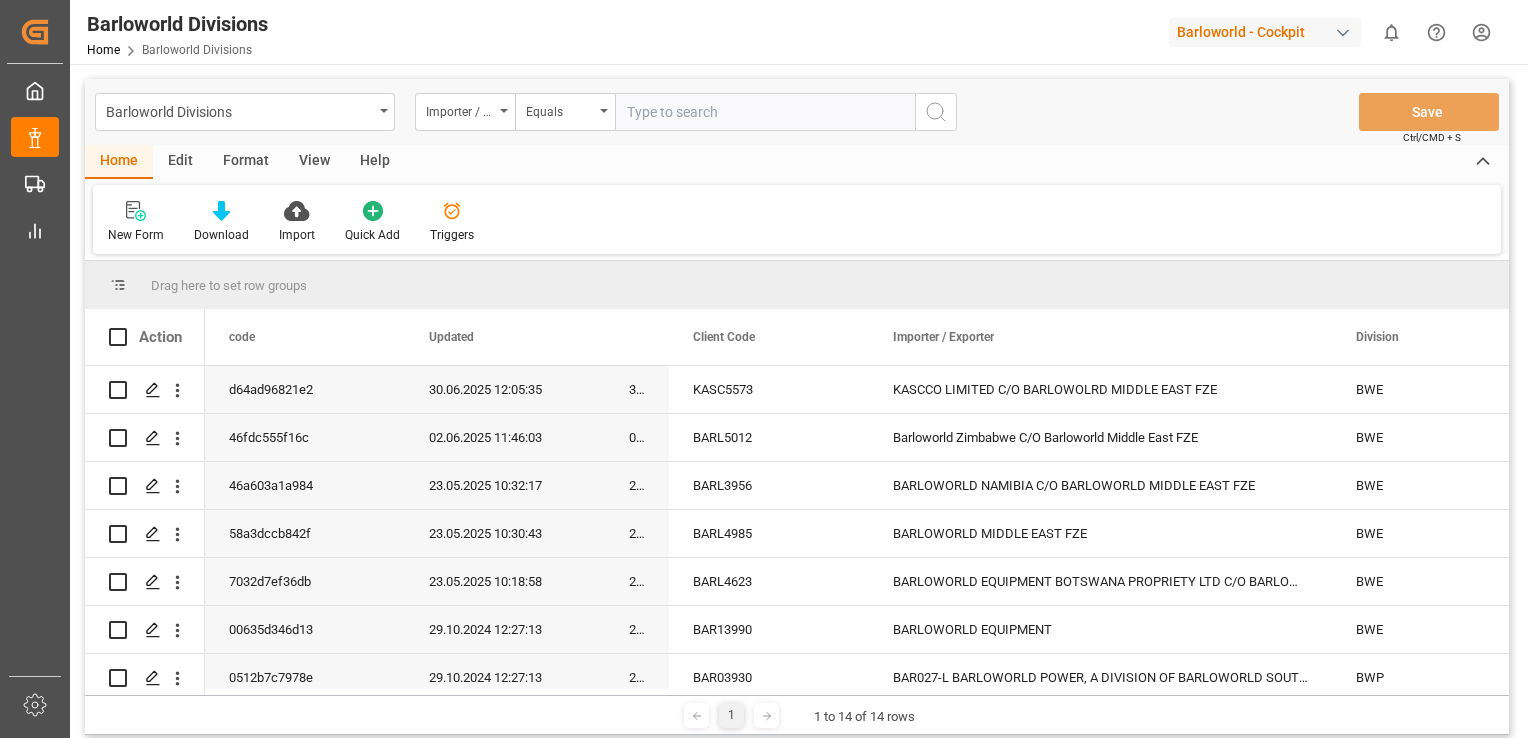 click at bounding box center (765, 112) 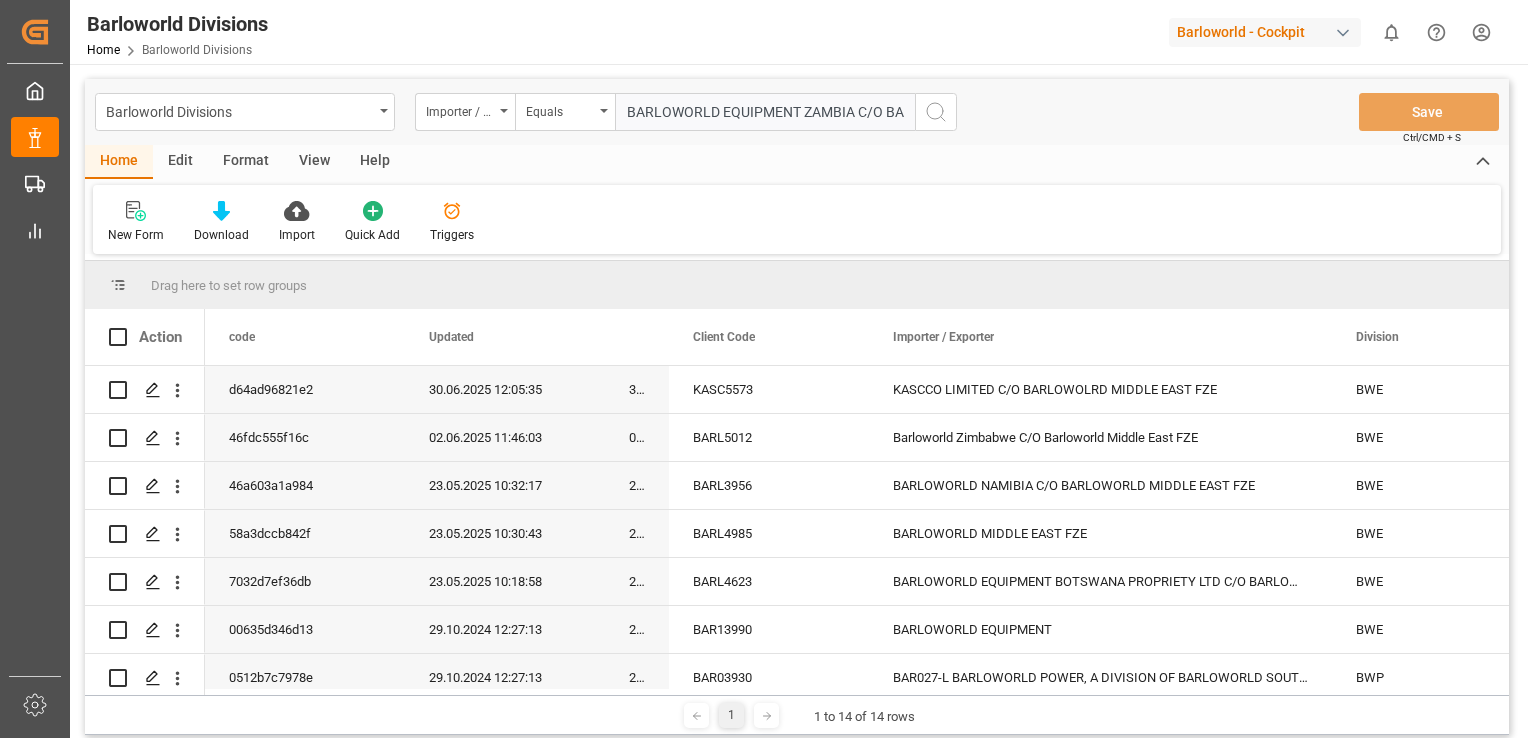 scroll, scrollTop: 0, scrollLeft: 188, axis: horizontal 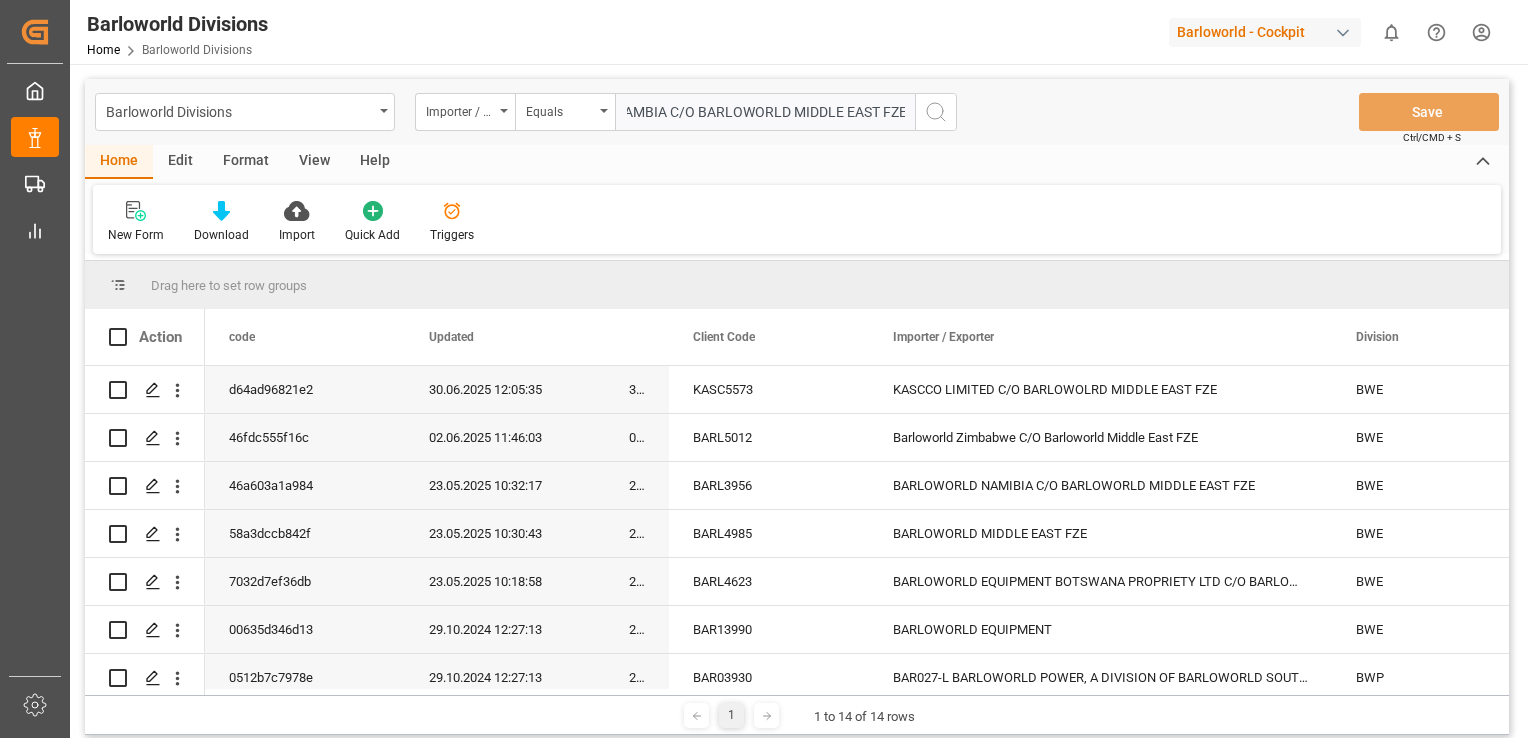 type on "[COMPANY] [LOCATION] C/O [COMPANY]" 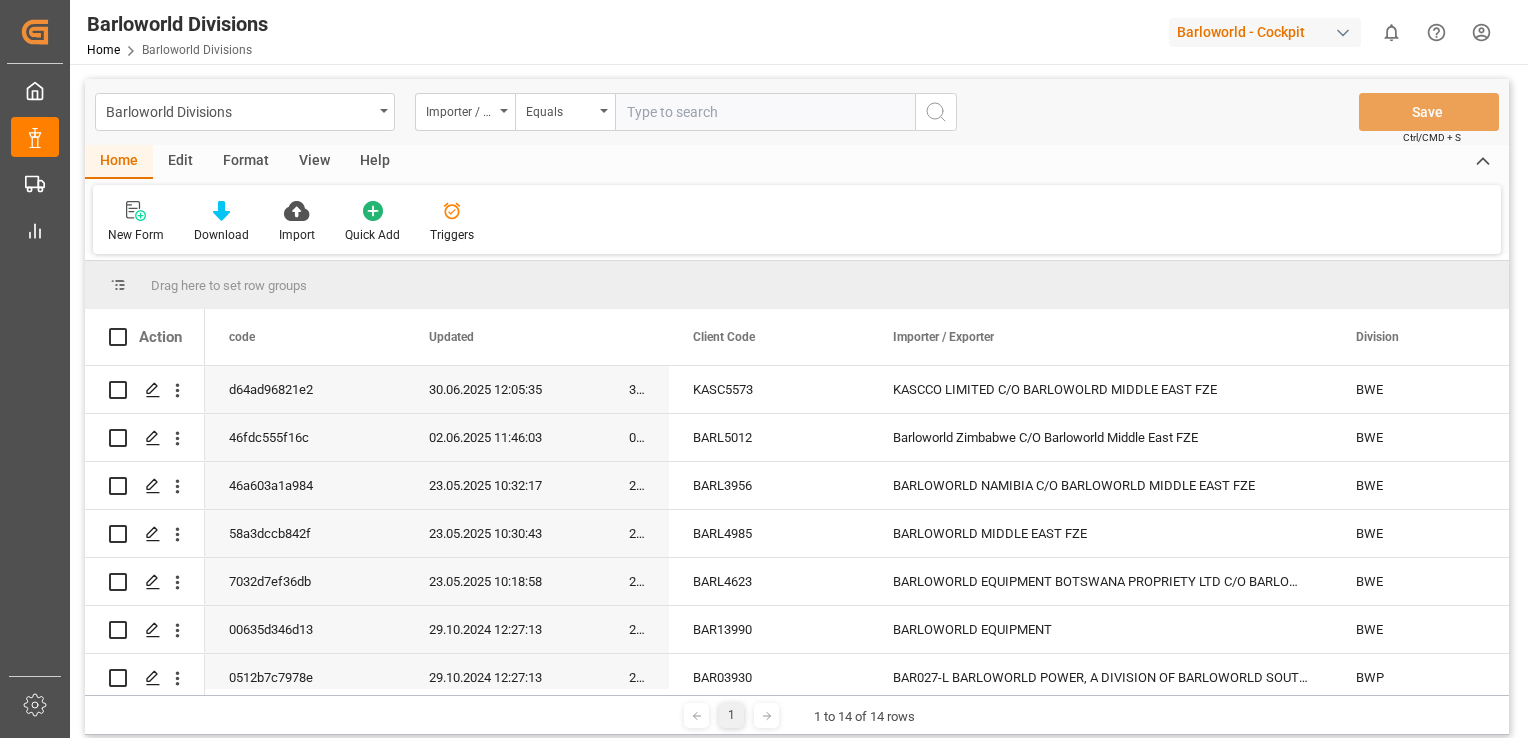 scroll, scrollTop: 0, scrollLeft: 0, axis: both 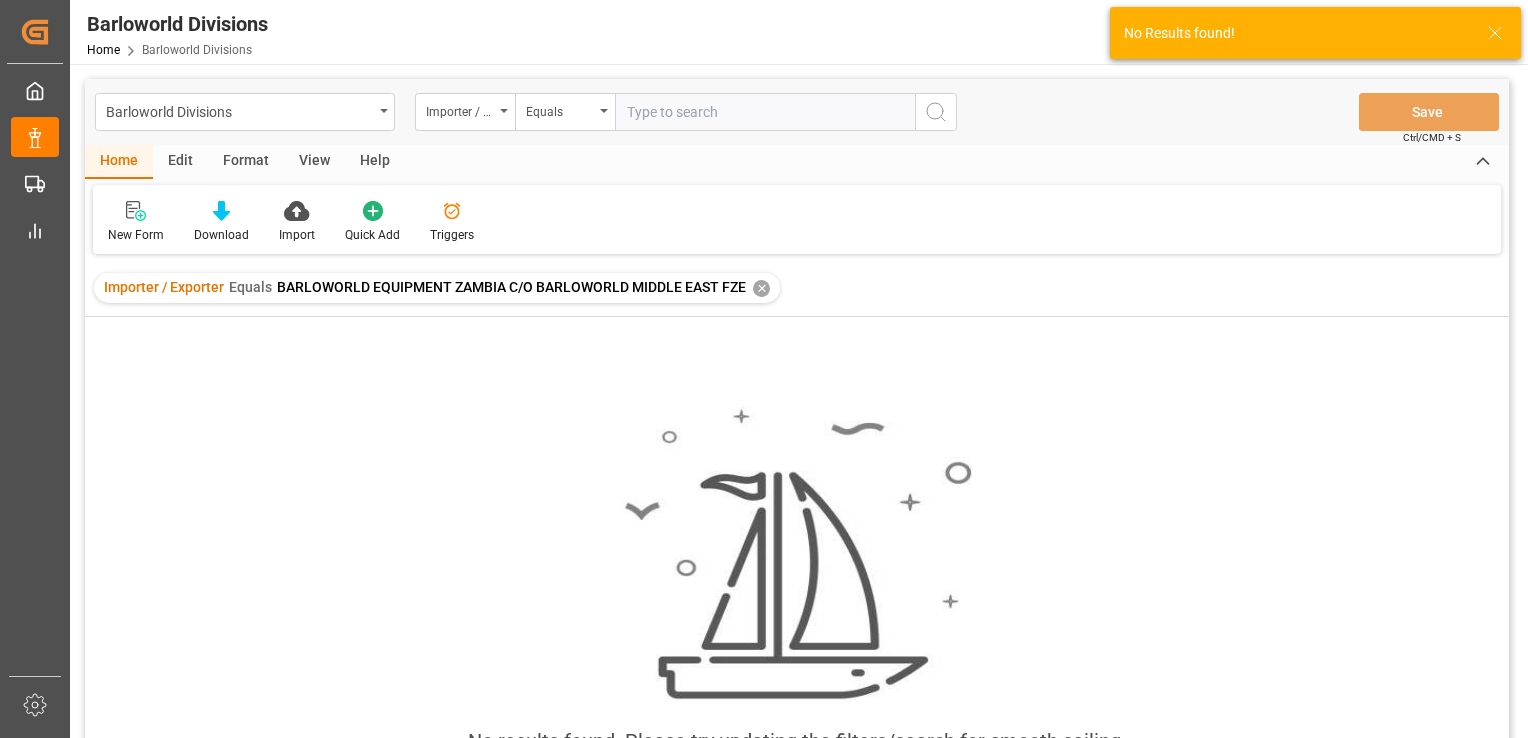 click on "New Form Download Import Quick Add Triggers" at bounding box center (797, 219) 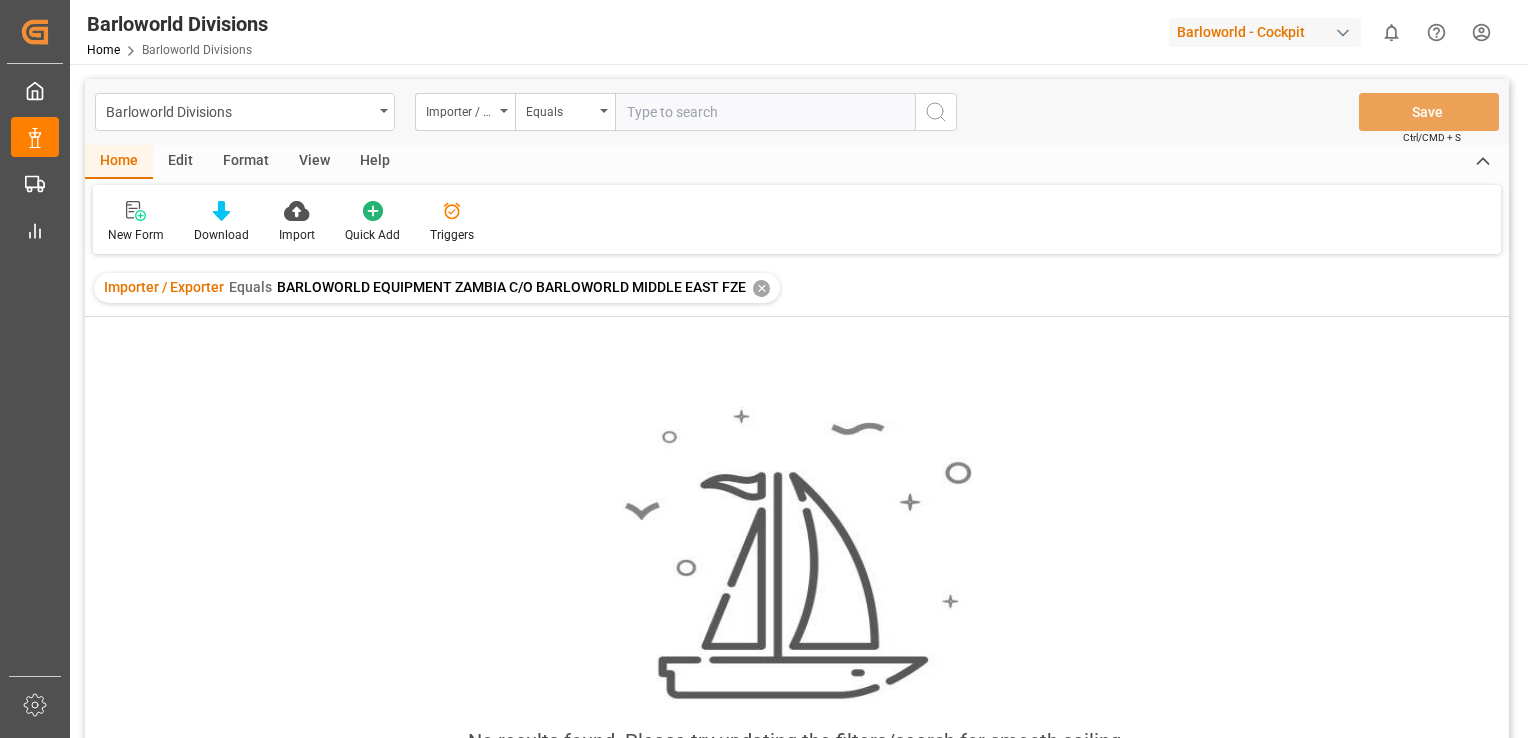 click on "New Form Download Import Quick Add Triggers" at bounding box center (797, 219) 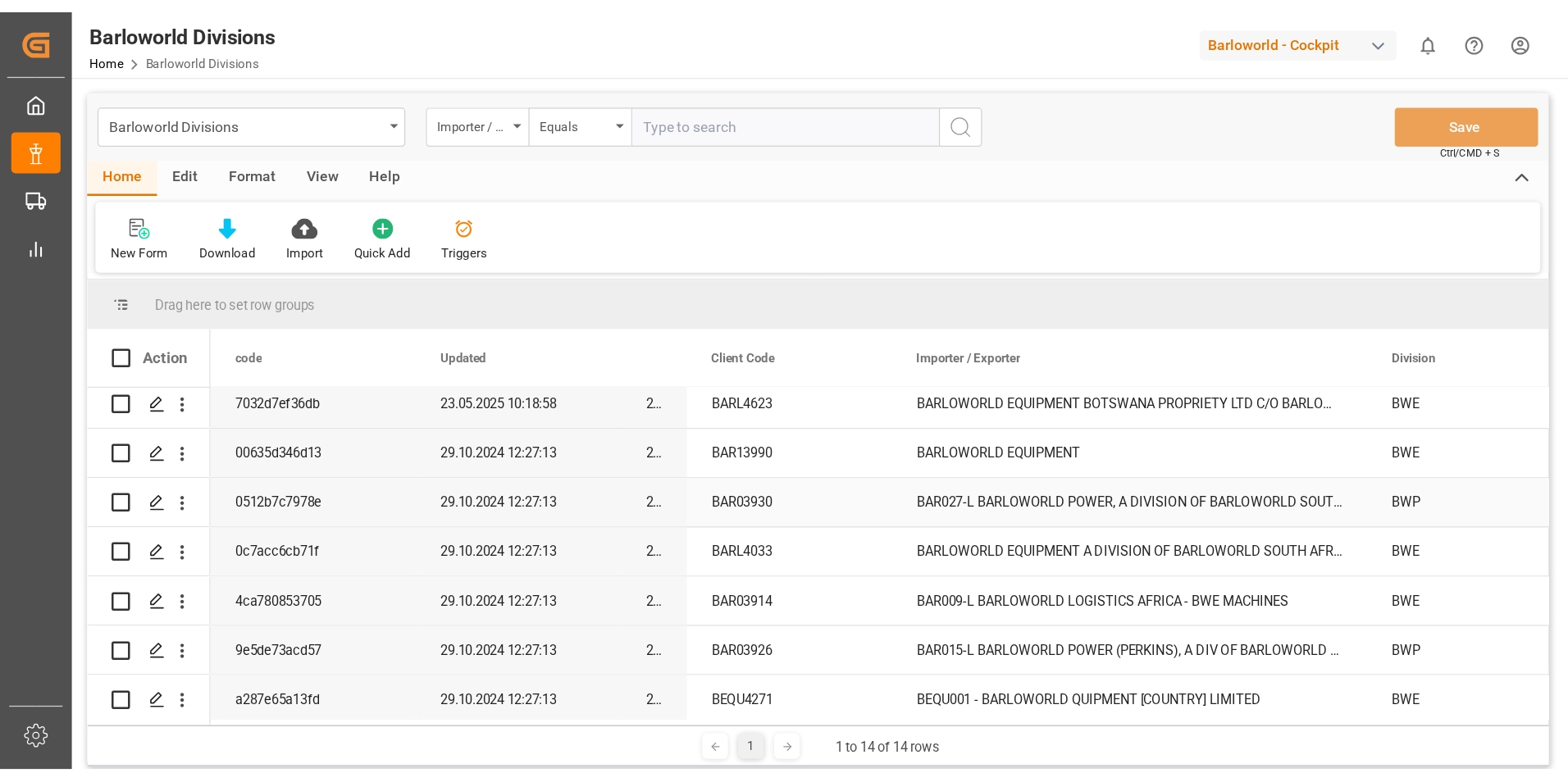 scroll, scrollTop: 0, scrollLeft: 0, axis: both 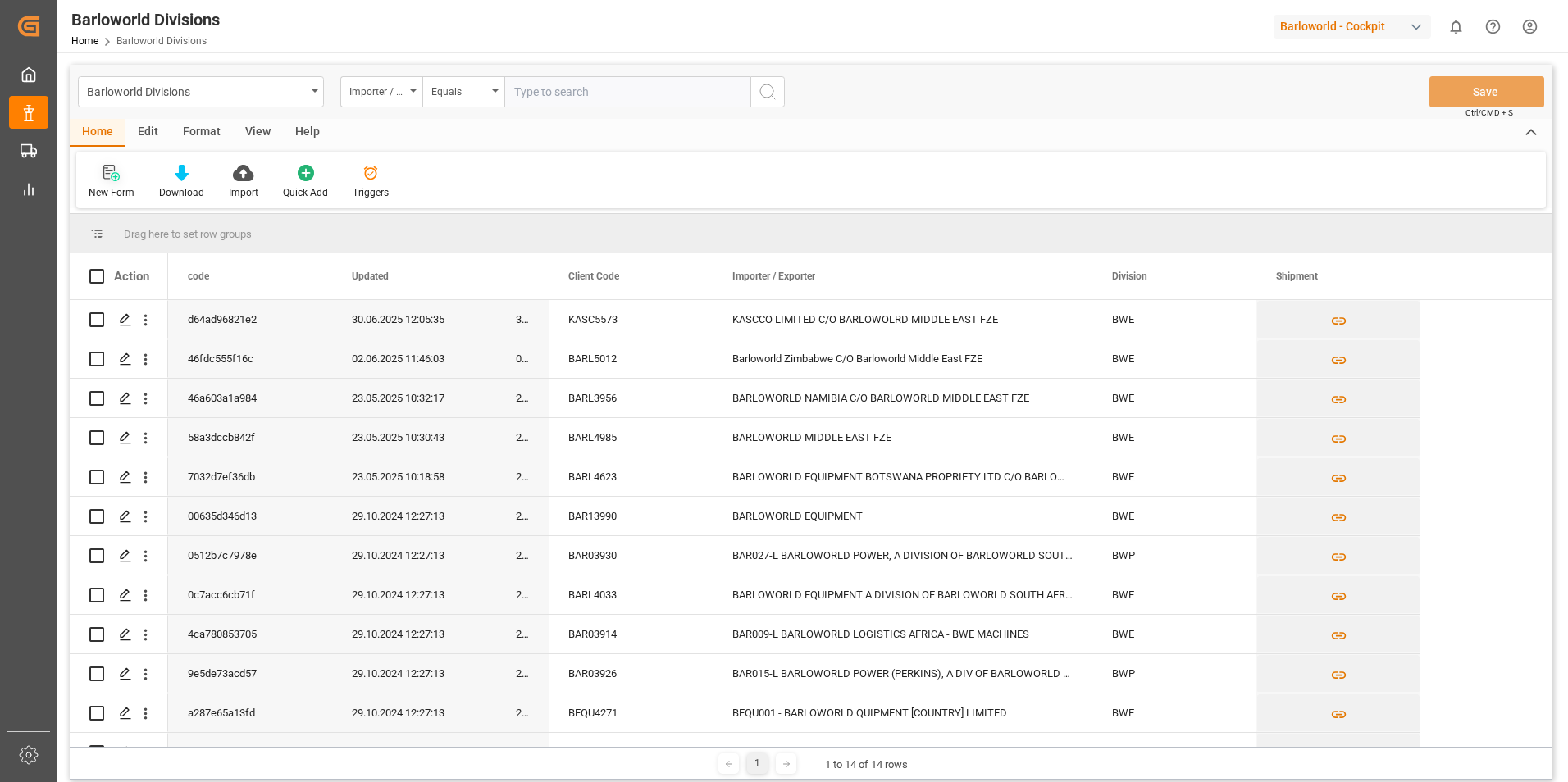 click on "New Form" at bounding box center (112, 182) 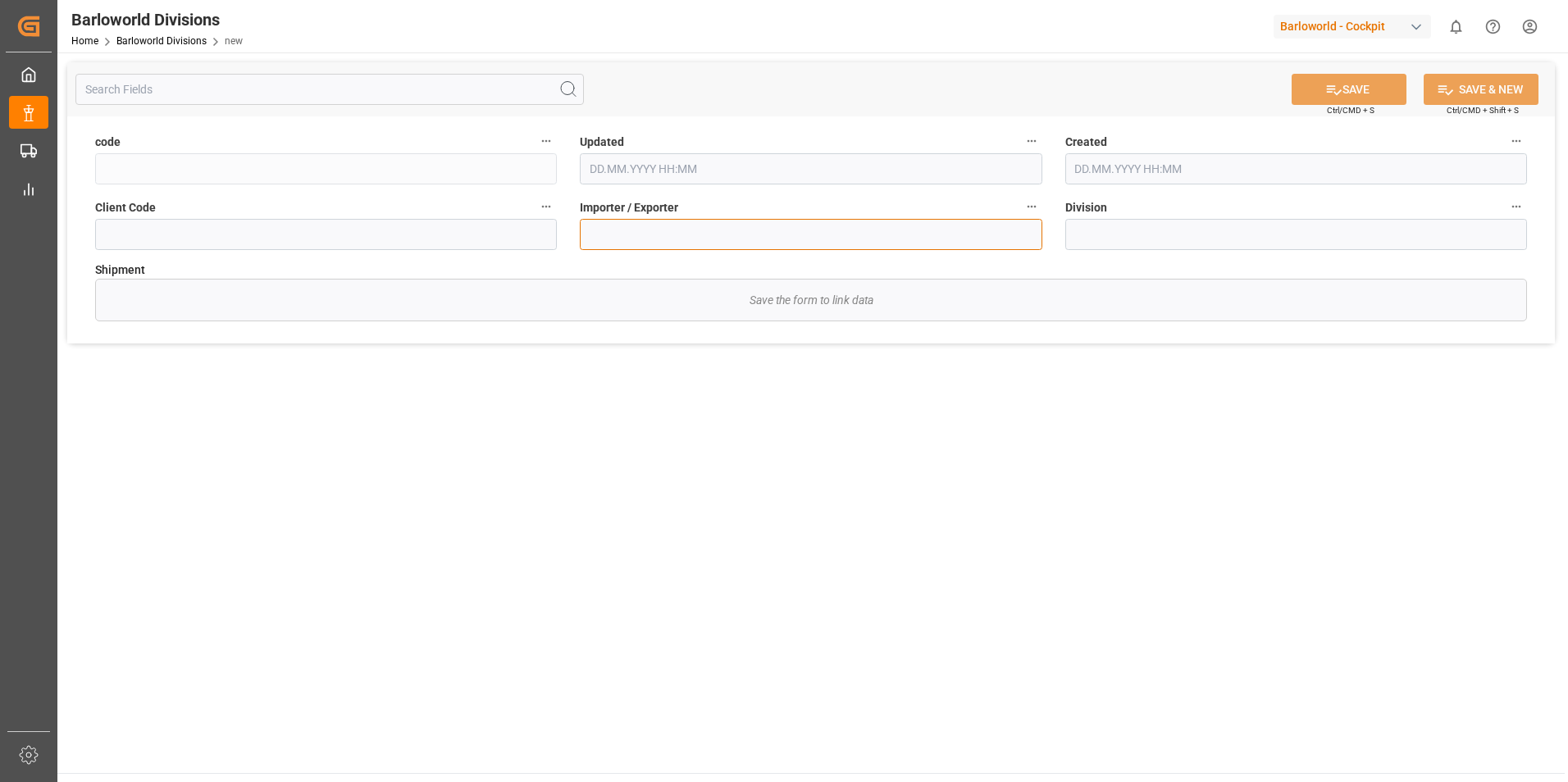 click at bounding box center [810, 234] 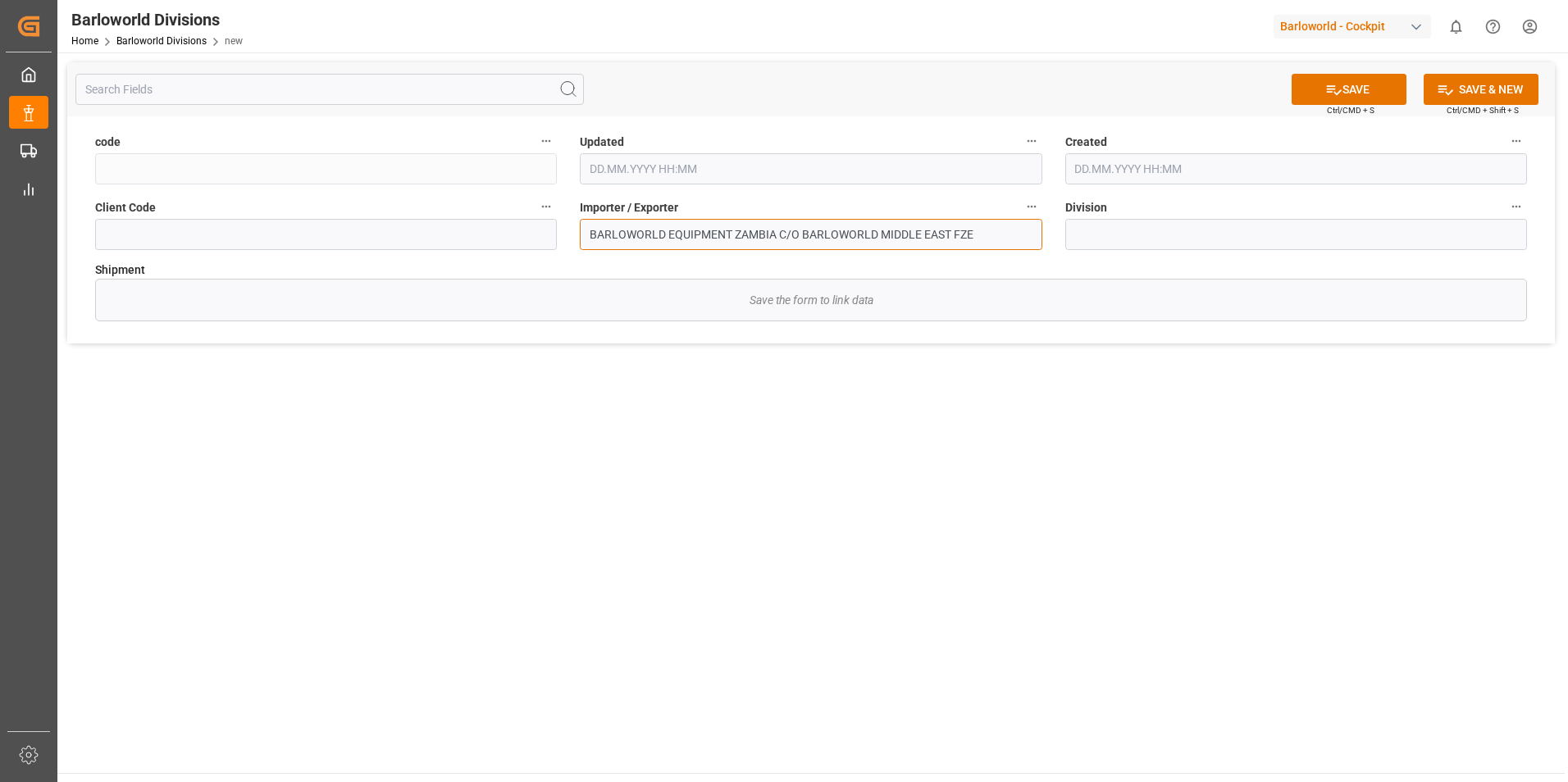 type on "[COMPANY] [LOCATION] C/O [COMPANY]" 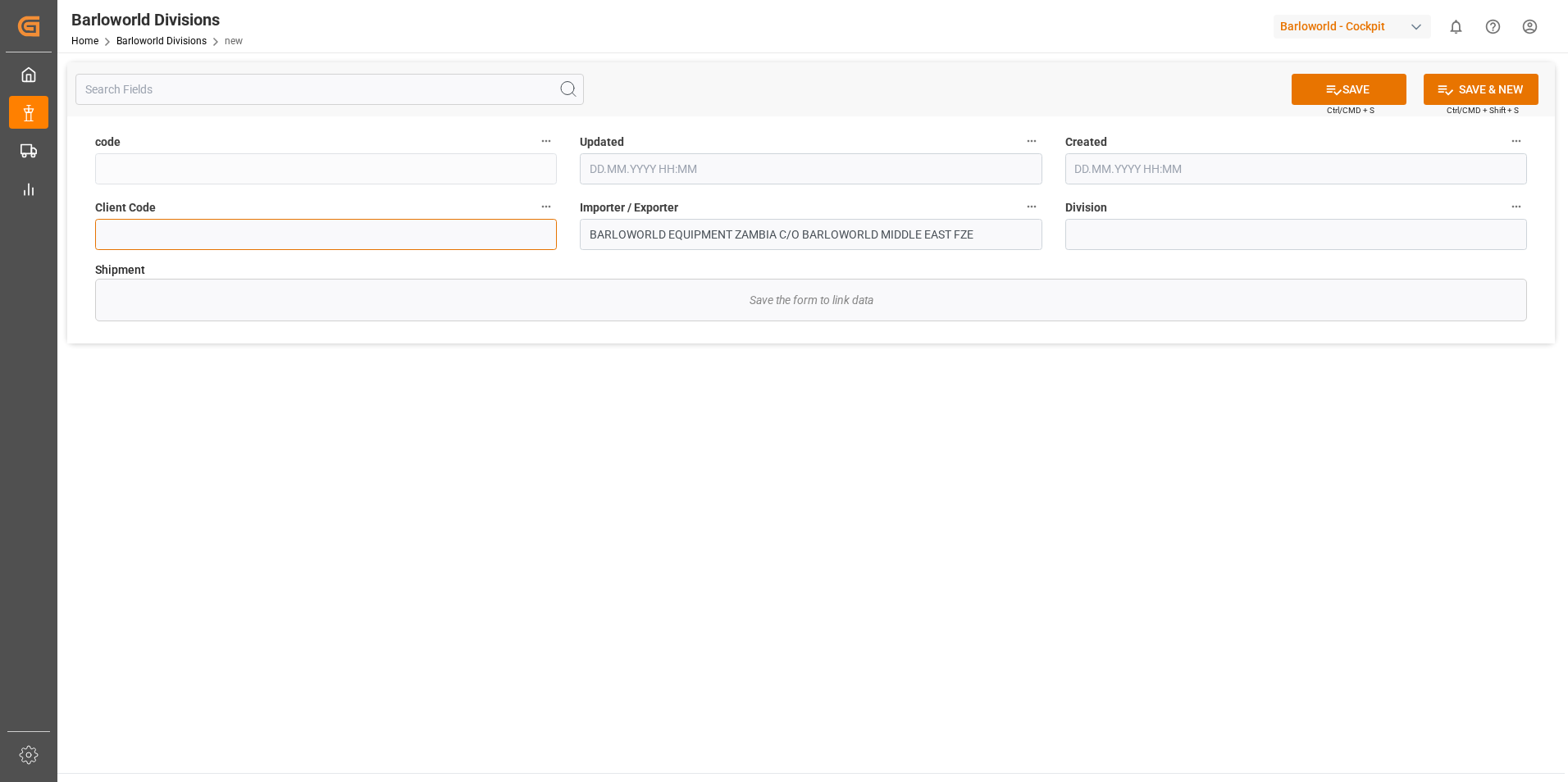 click at bounding box center [326, 234] 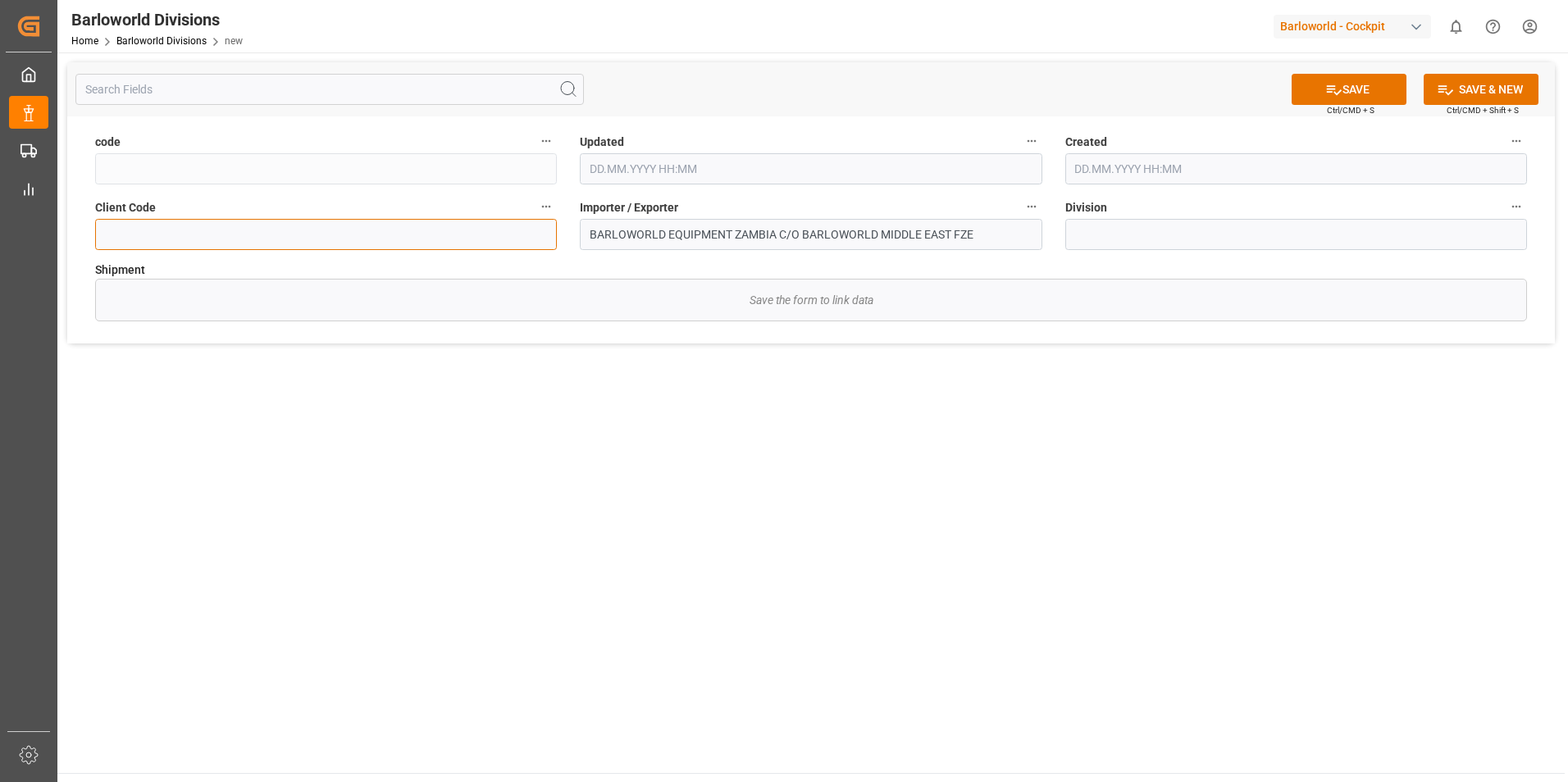 type on "BARL462Q" 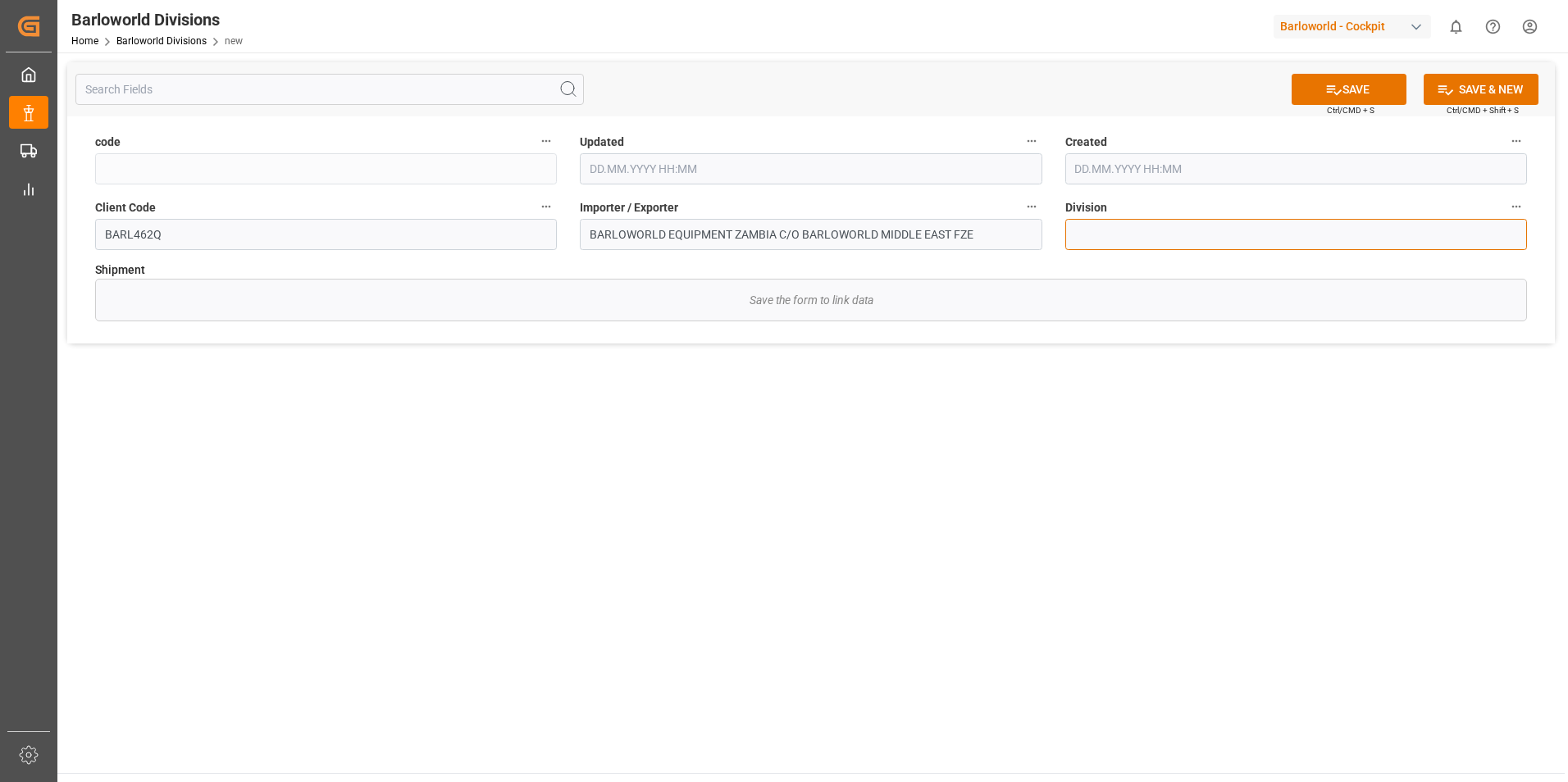 type on "BWE" 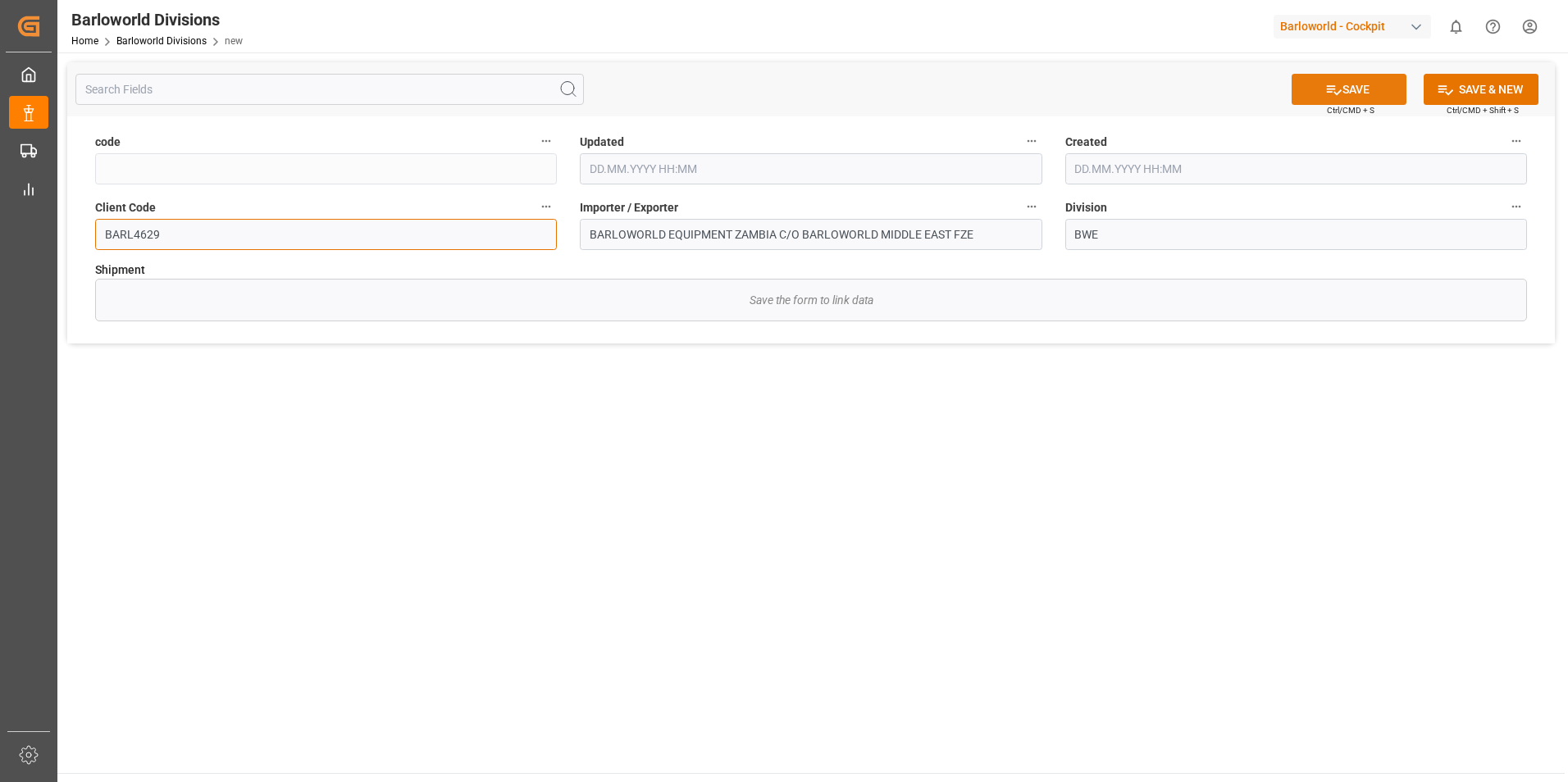 type on "[ID]" 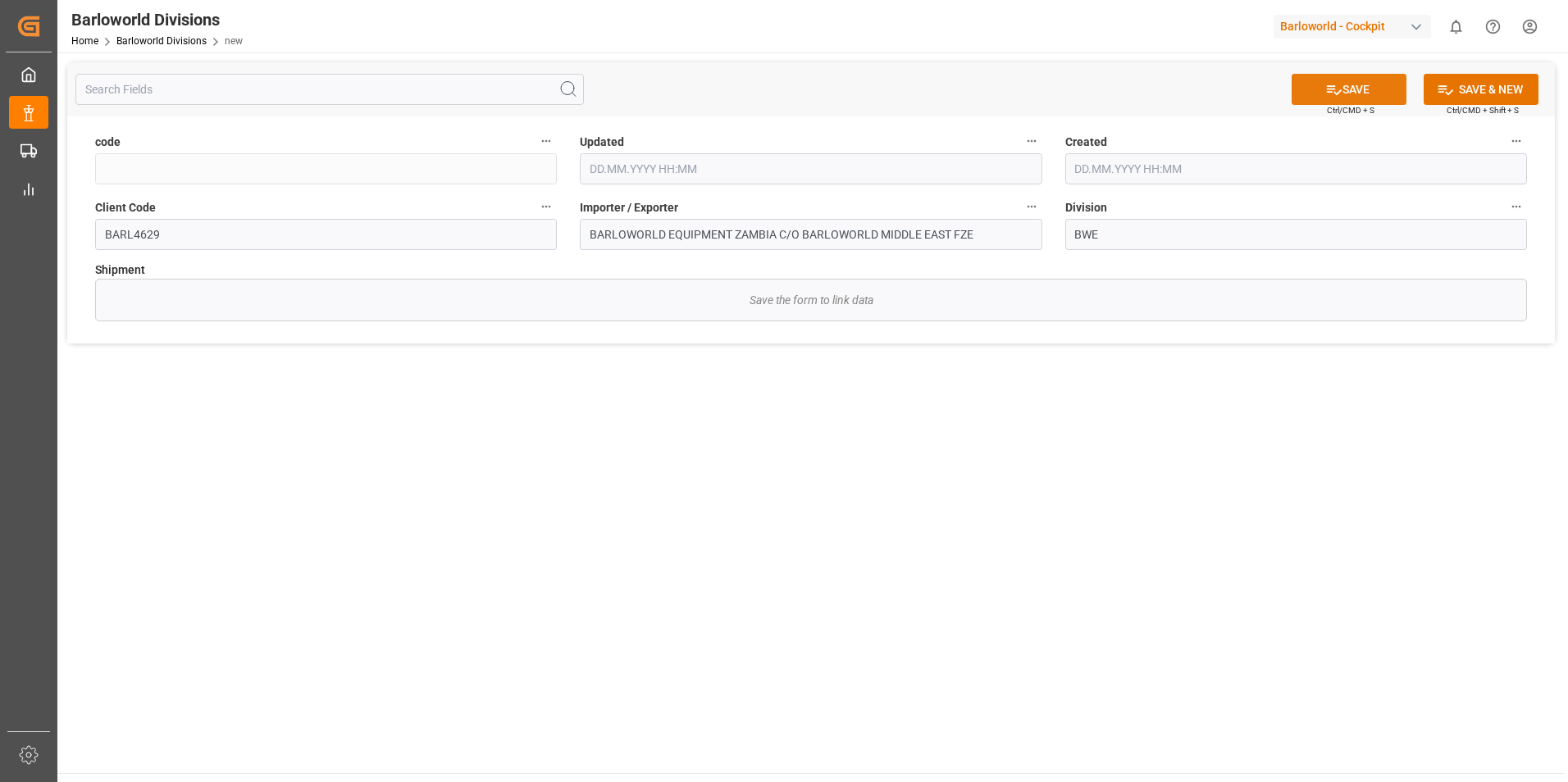 click on "SAVE" at bounding box center [1349, 89] 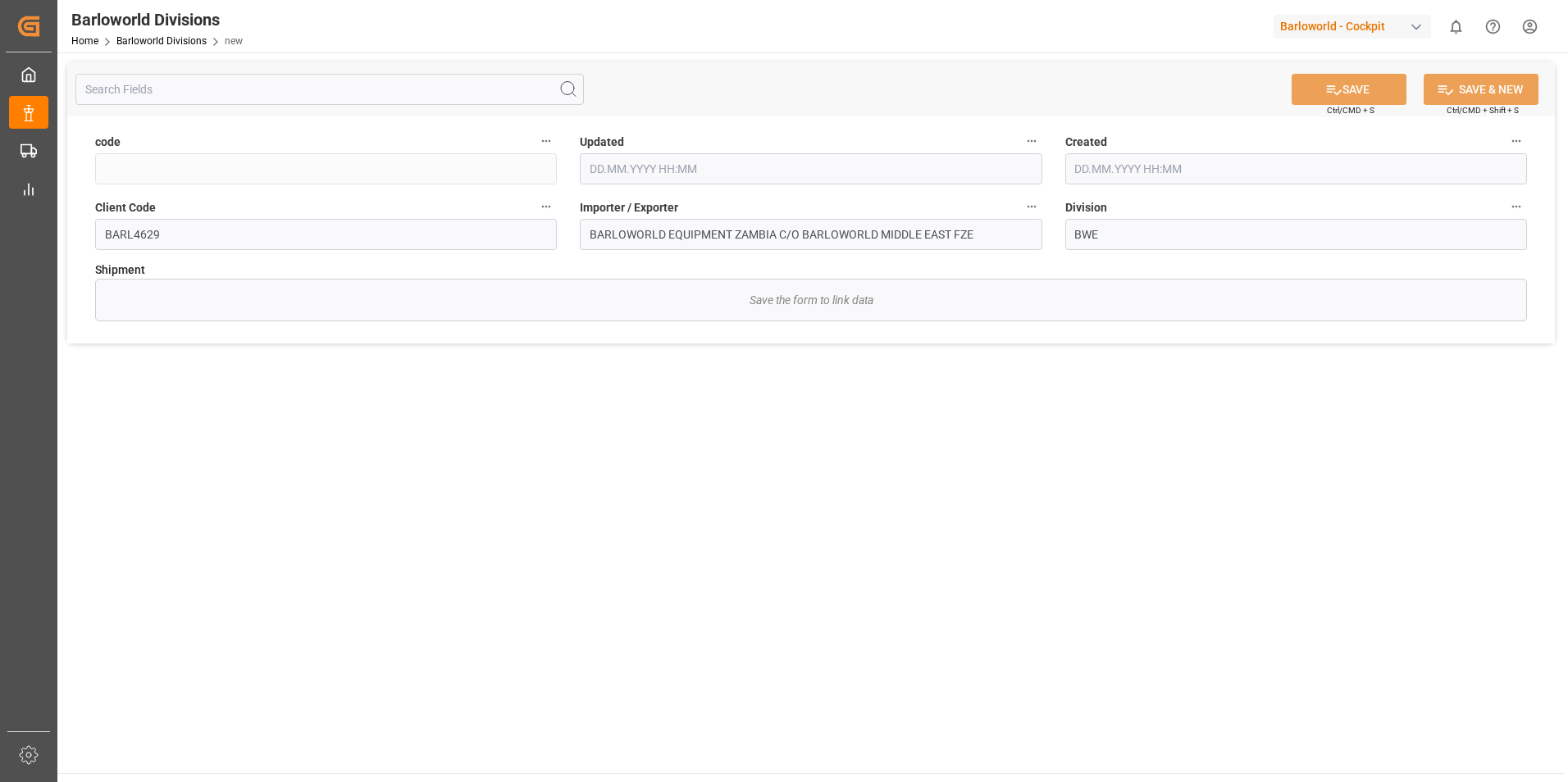 type on "[ID]" 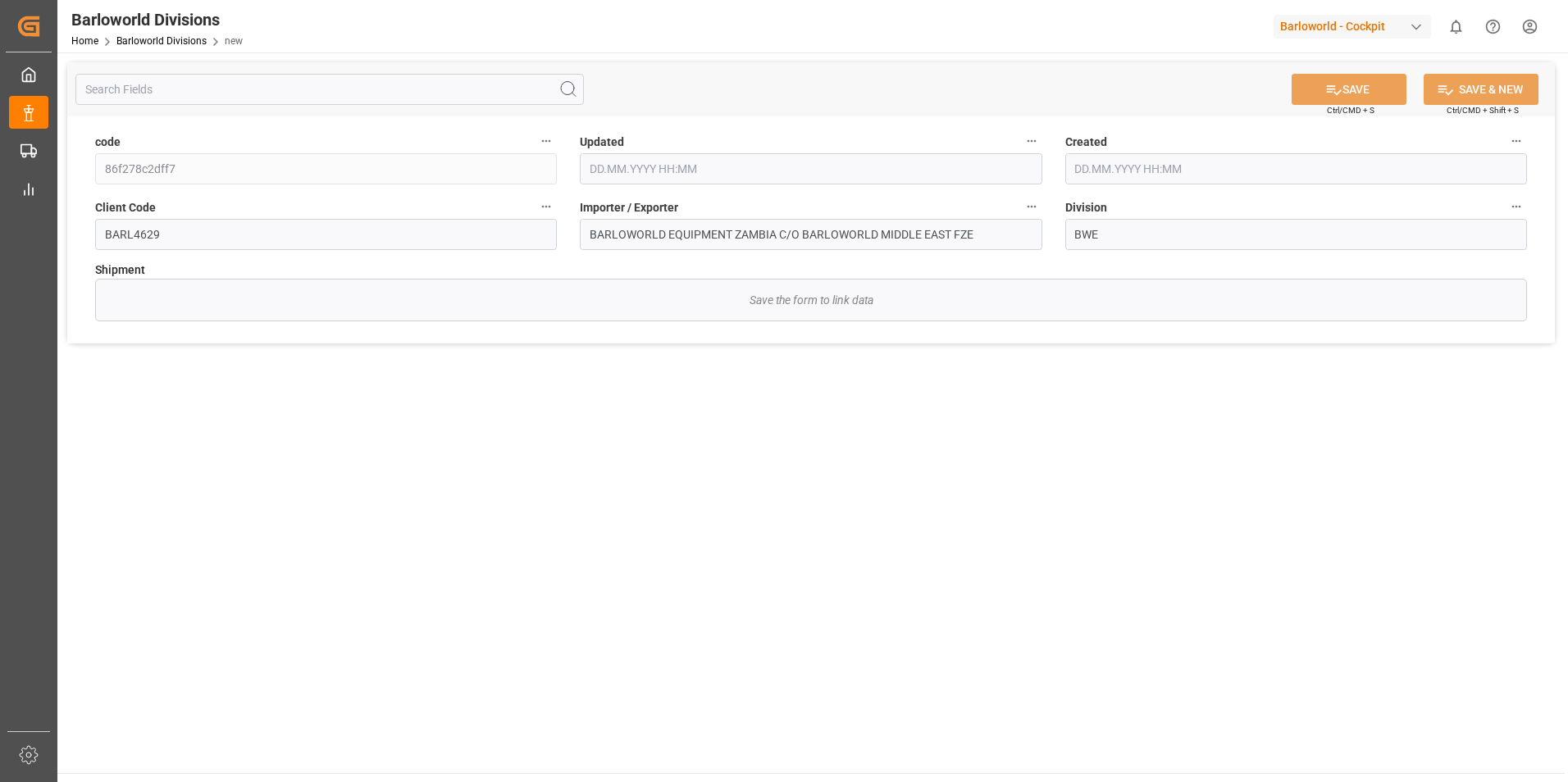 type on "[DATE] [TIME]" 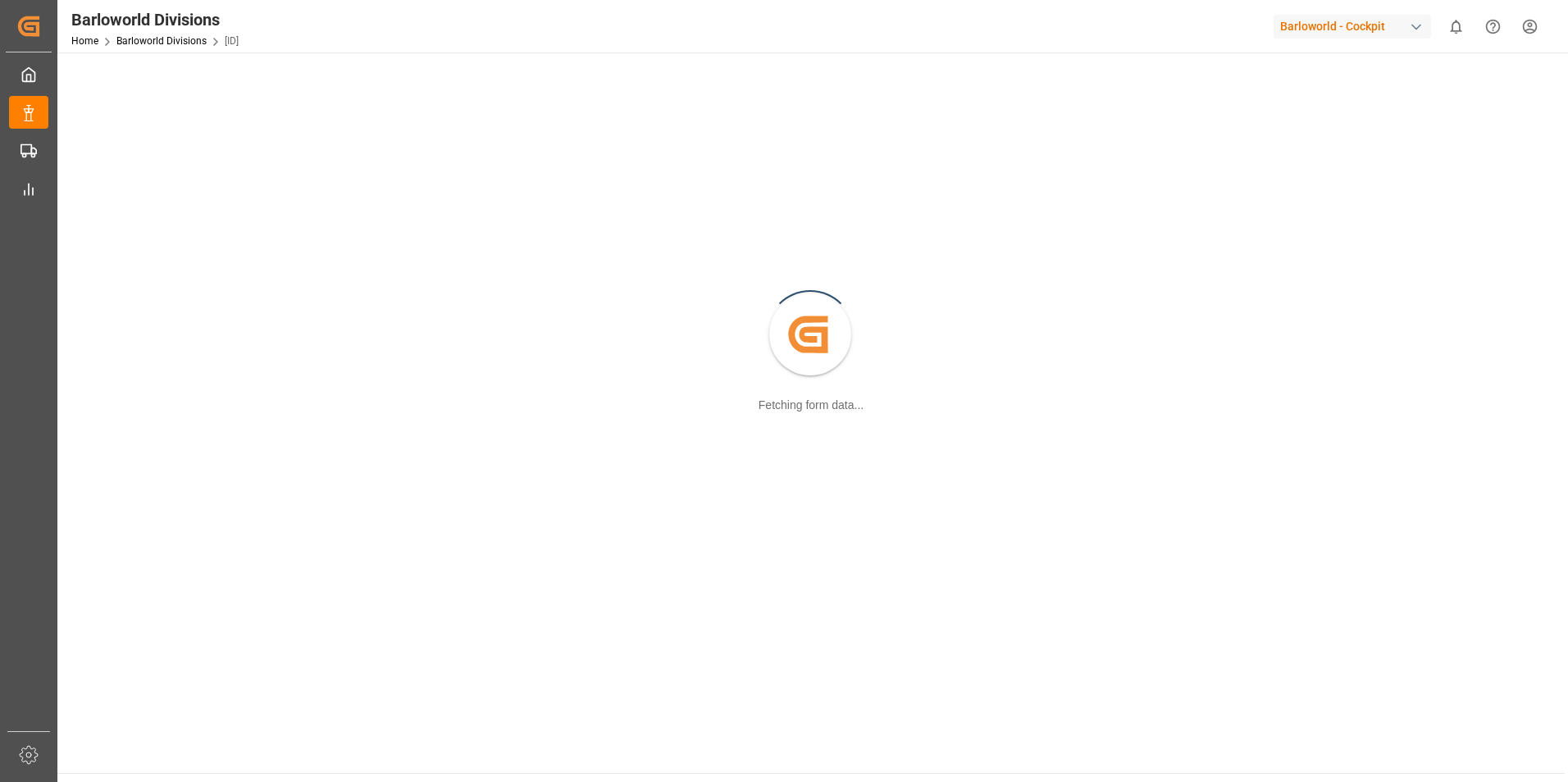 scroll, scrollTop: 0, scrollLeft: 0, axis: both 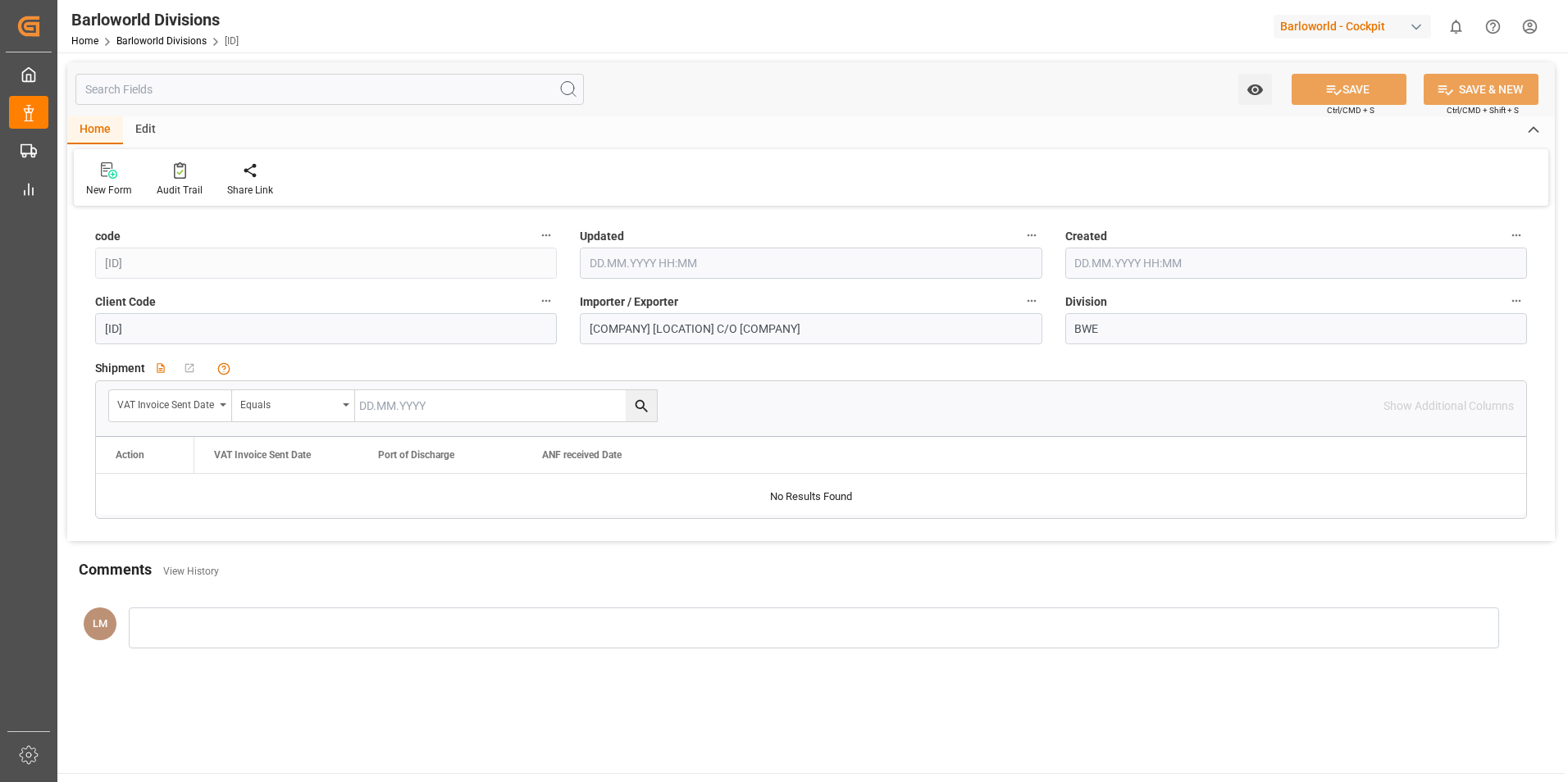 type on "[DATE] [TIME]" 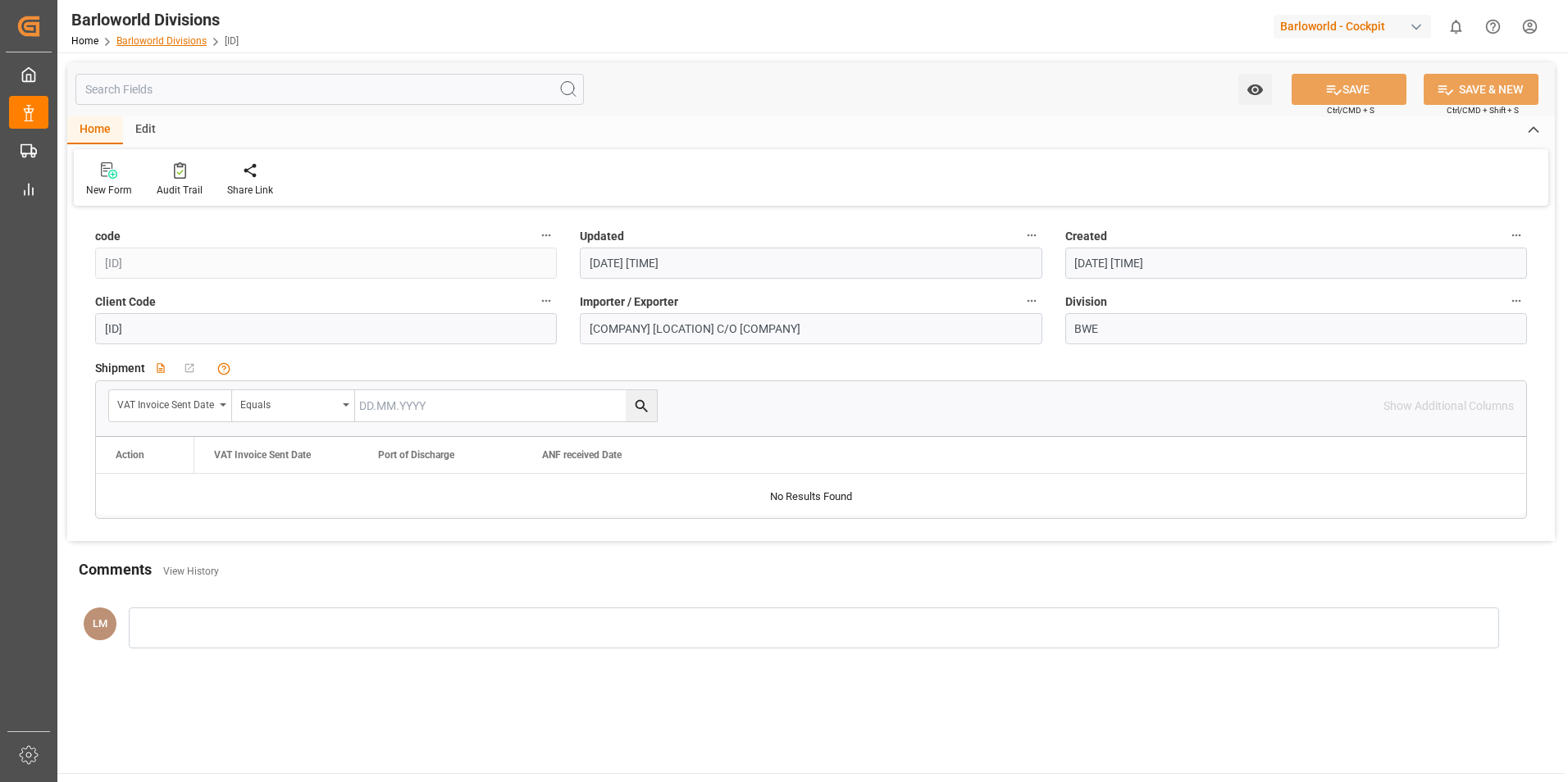 click on "Barloworld Divisions" at bounding box center [162, 41] 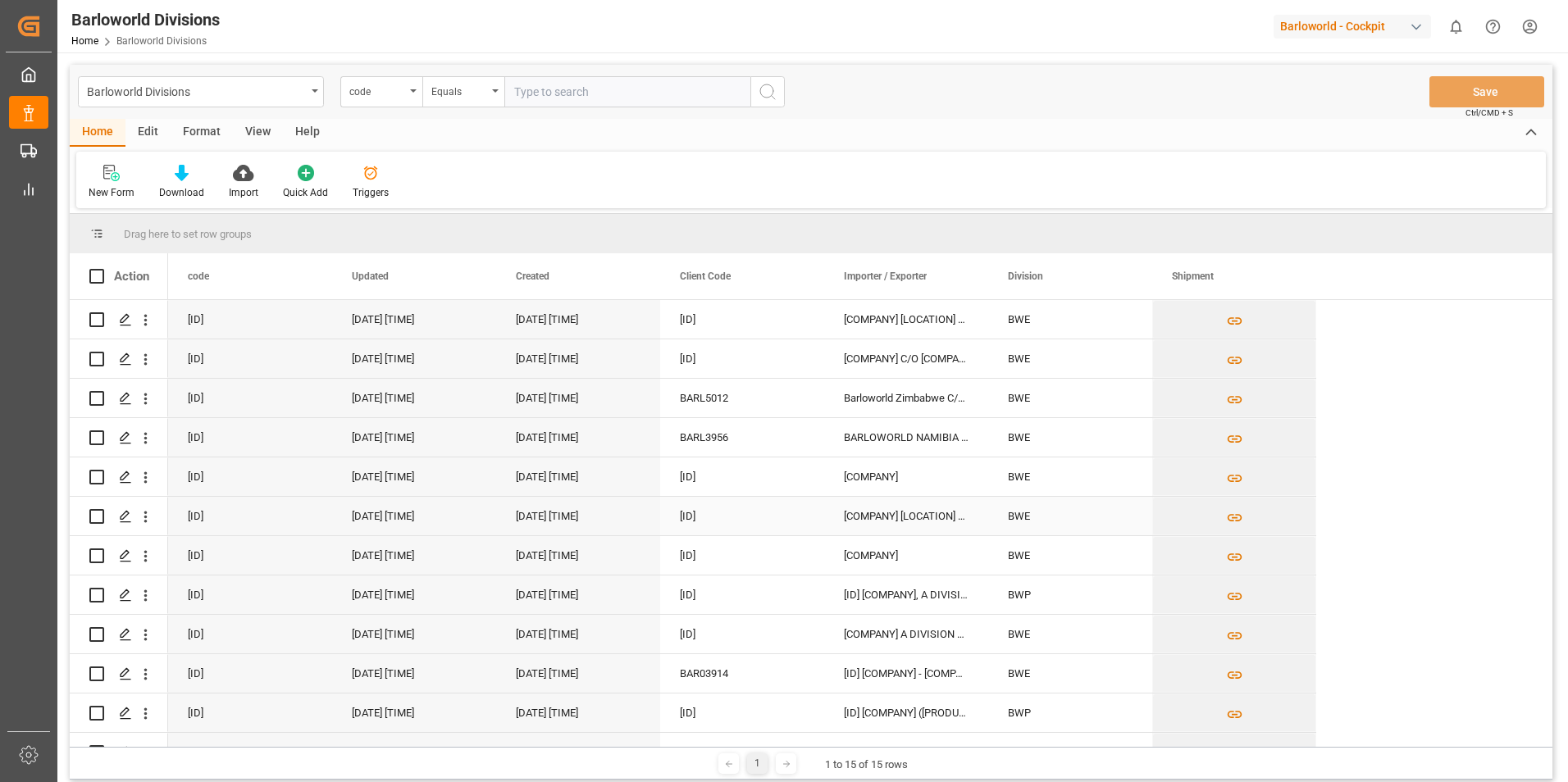 scroll, scrollTop: 6, scrollLeft: 0, axis: vertical 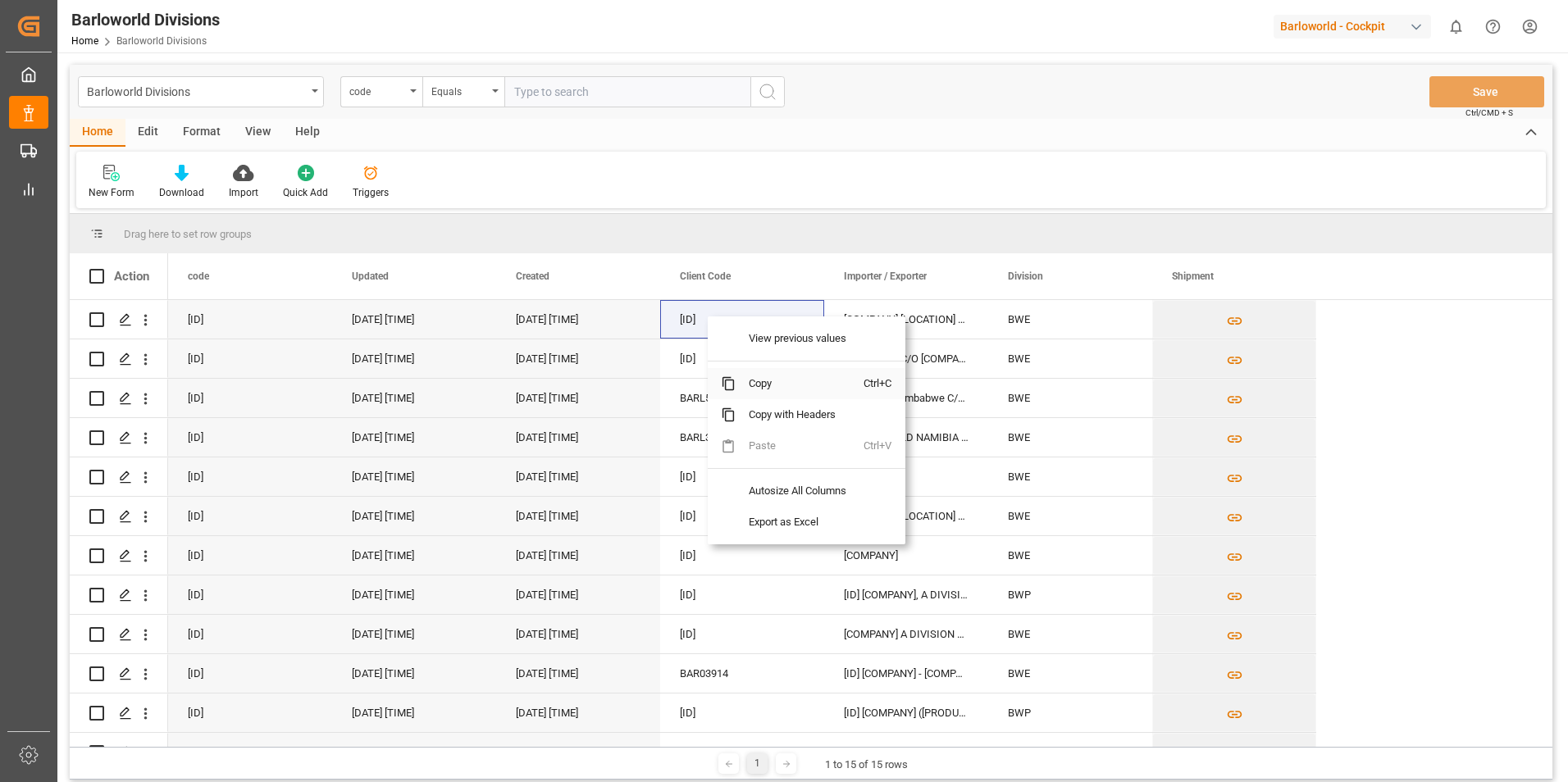 click on "Copy" at bounding box center (800, 384) 